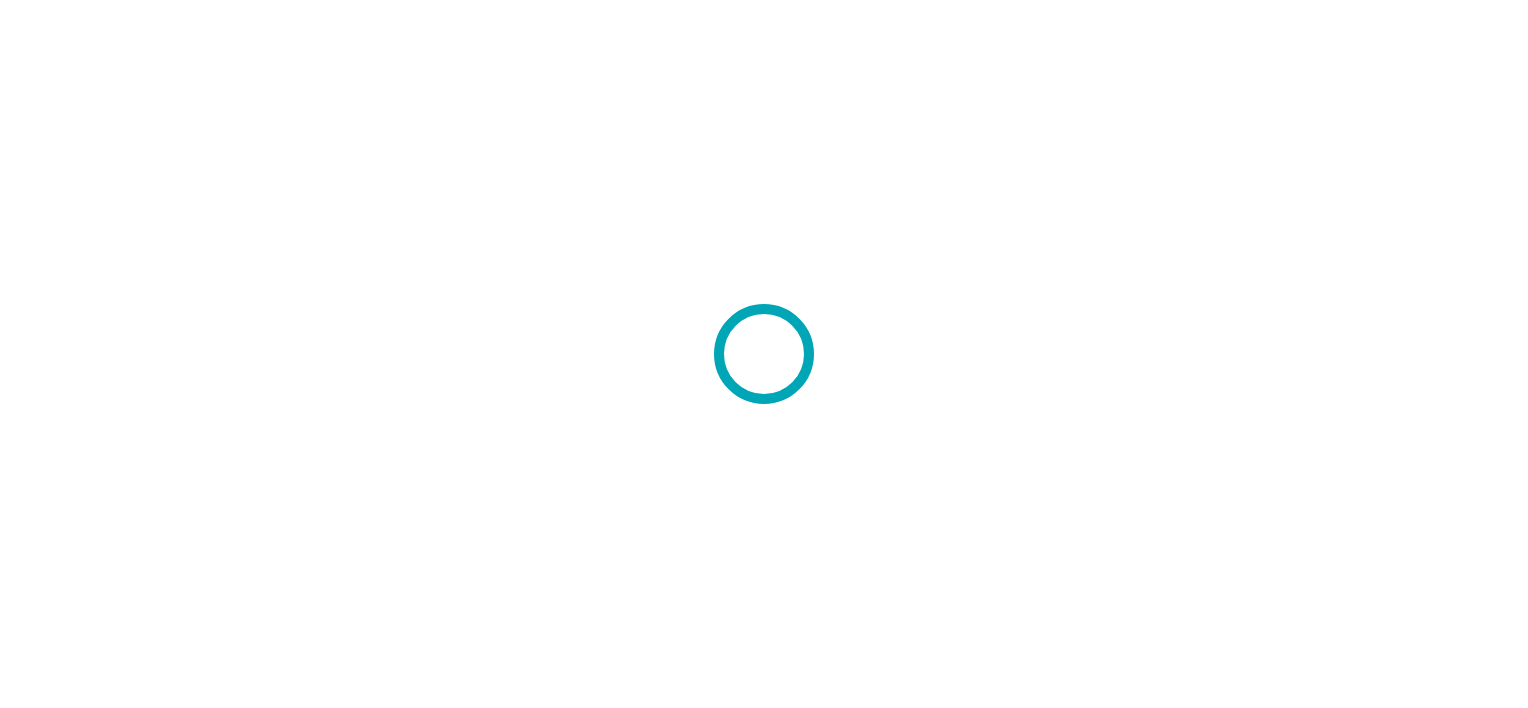 scroll, scrollTop: 0, scrollLeft: 0, axis: both 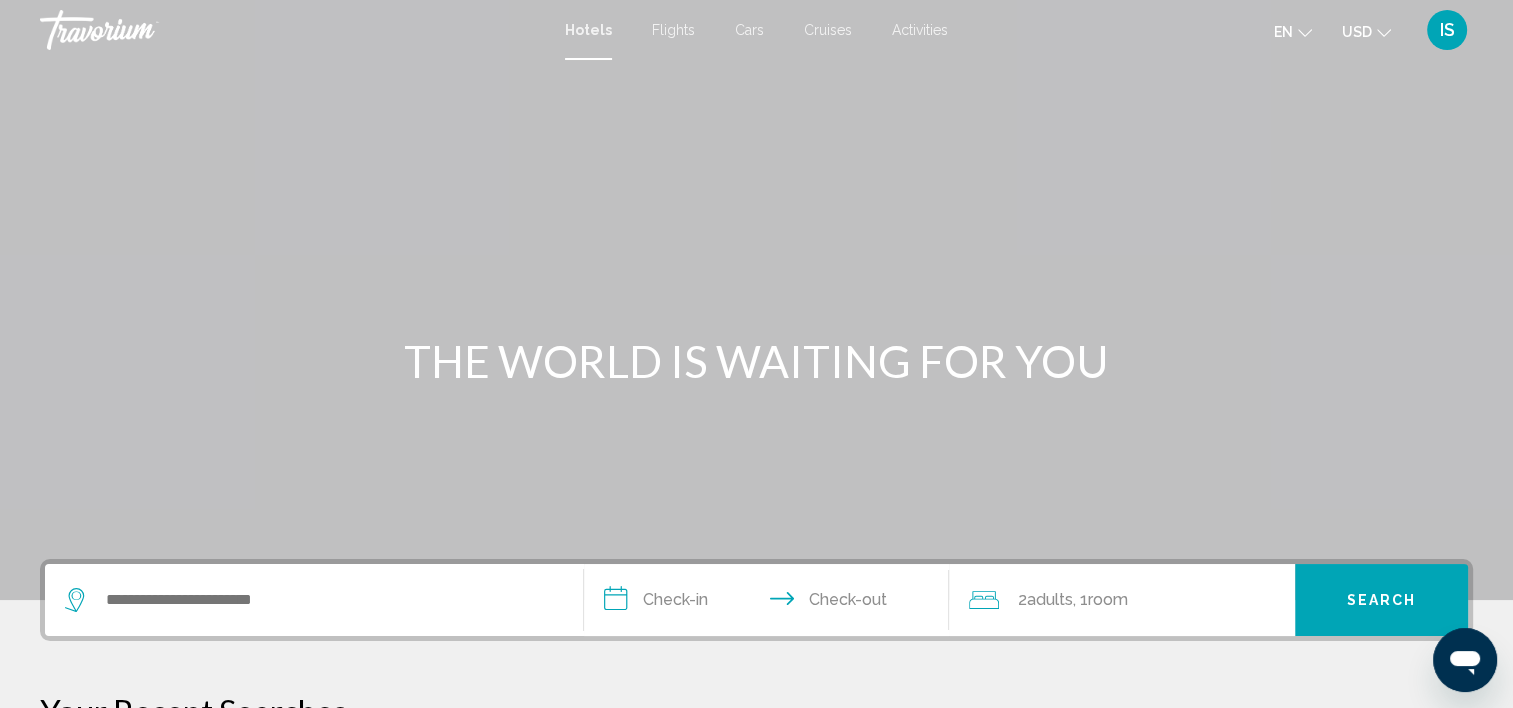 click on "Hotels Flights Cars Cruises Activities Hotels Flights Cars Cruises Activities en
English Español Français Italiano Português русский USD
USD ($) MXN (Mex$) CAD (Can$) GBP (£) EUR (€) AUD (A$) NZD (NZ$) CNY (CN¥) IS Login" at bounding box center (756, 30) 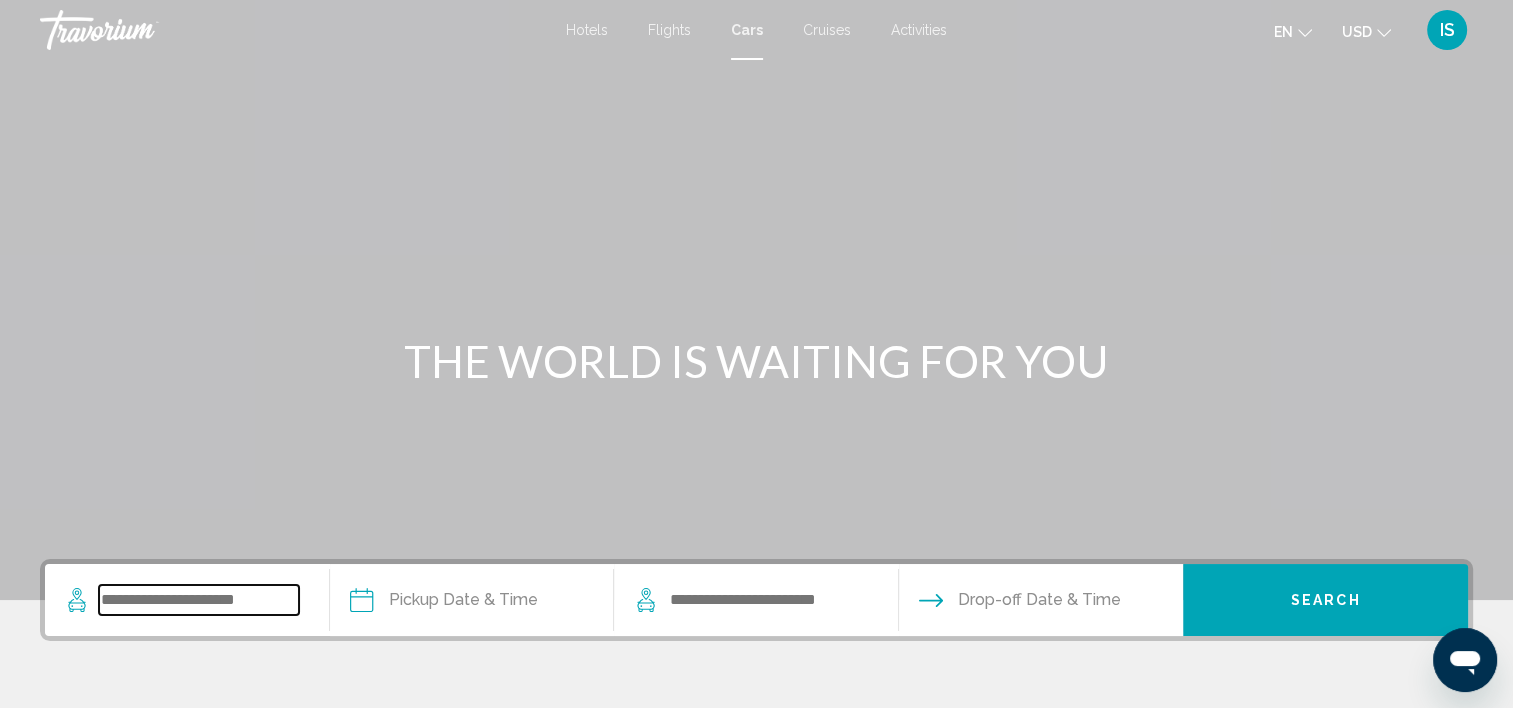 click at bounding box center (199, 600) 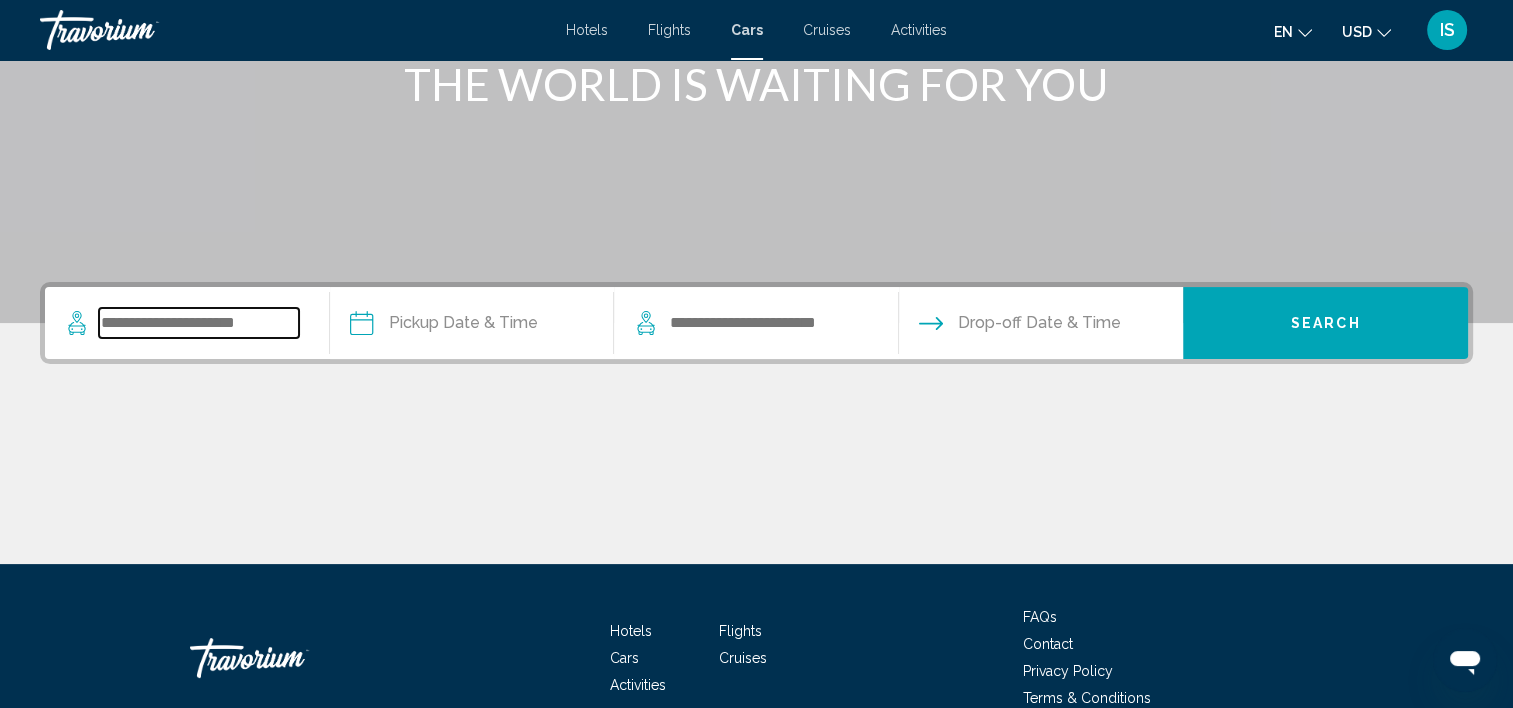scroll, scrollTop: 377, scrollLeft: 0, axis: vertical 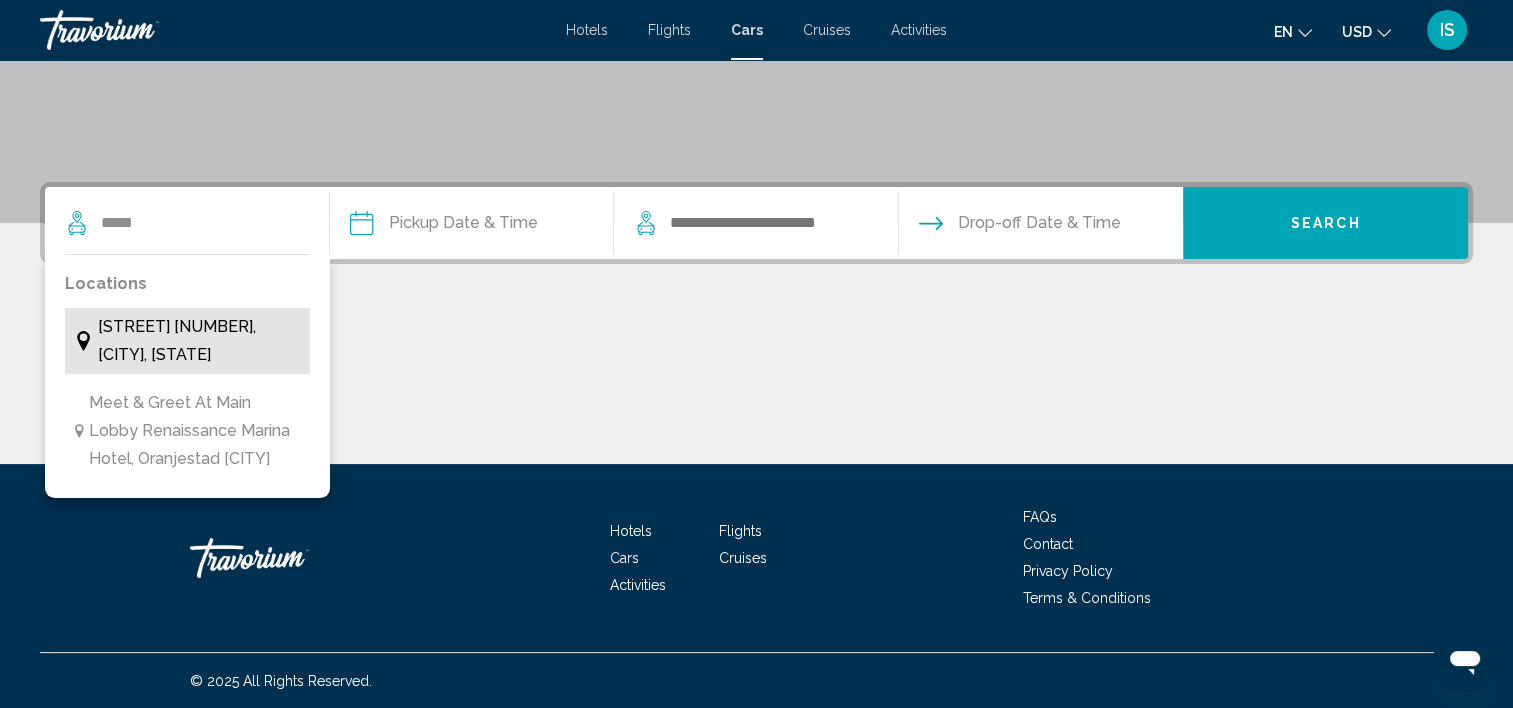 click on "[STREET] [NUMBER], [CITY], [STATE]" at bounding box center (199, 341) 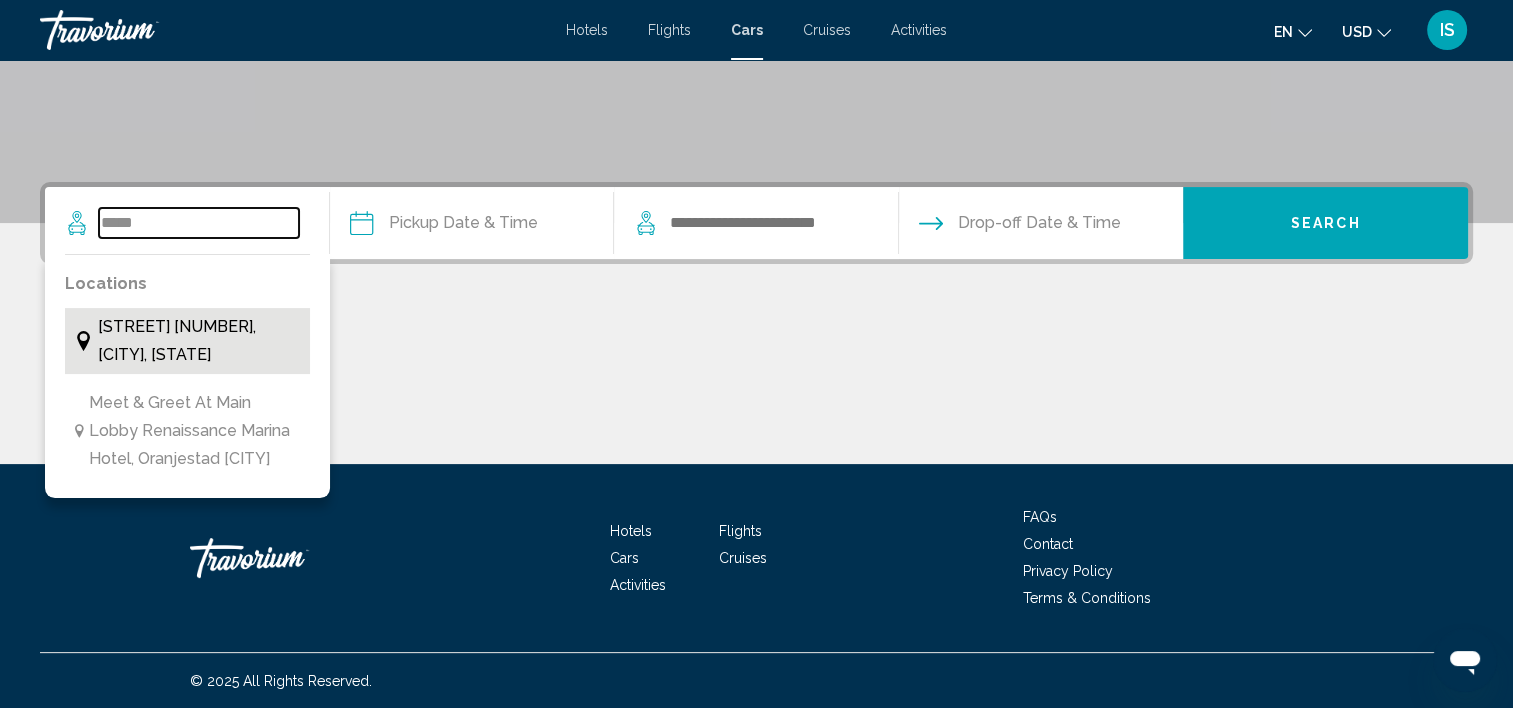 type on "**********" 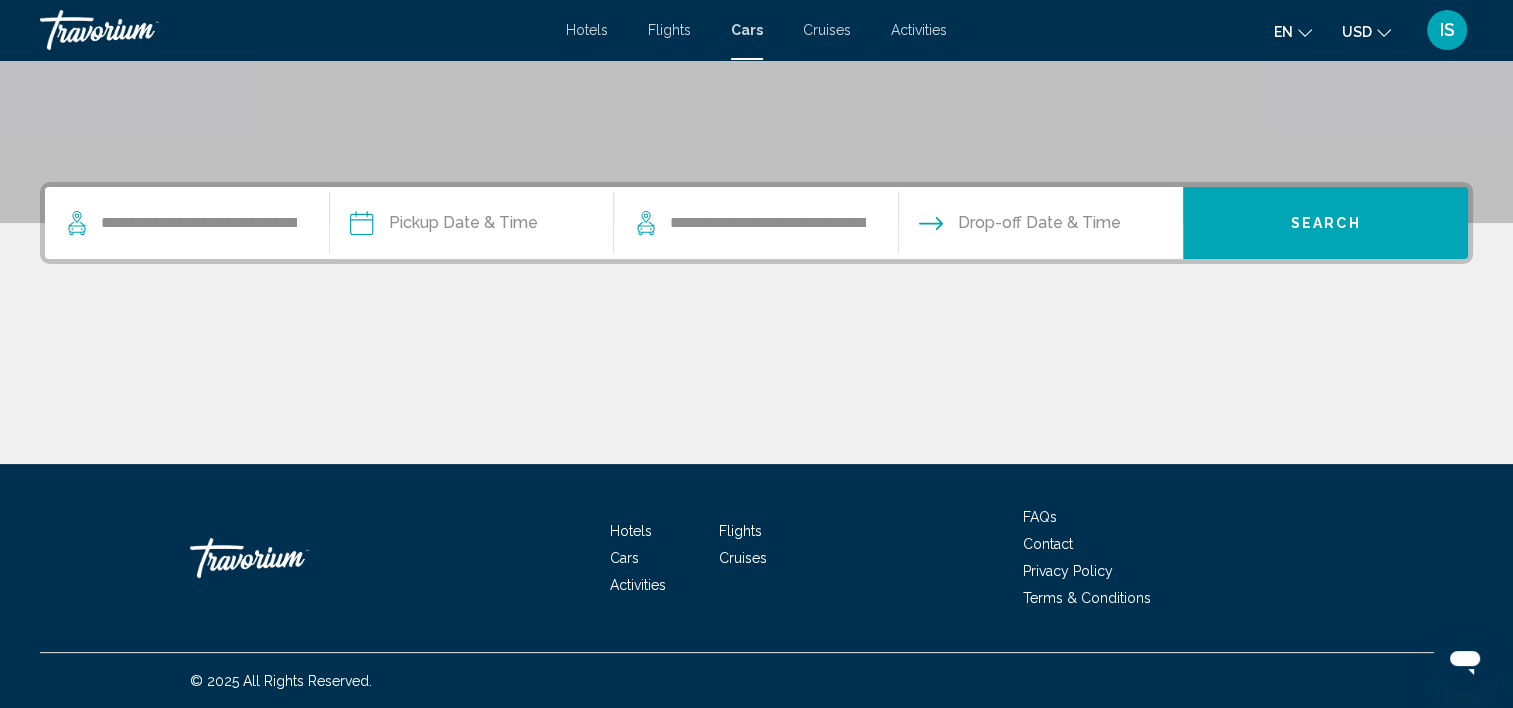 click at bounding box center (471, 226) 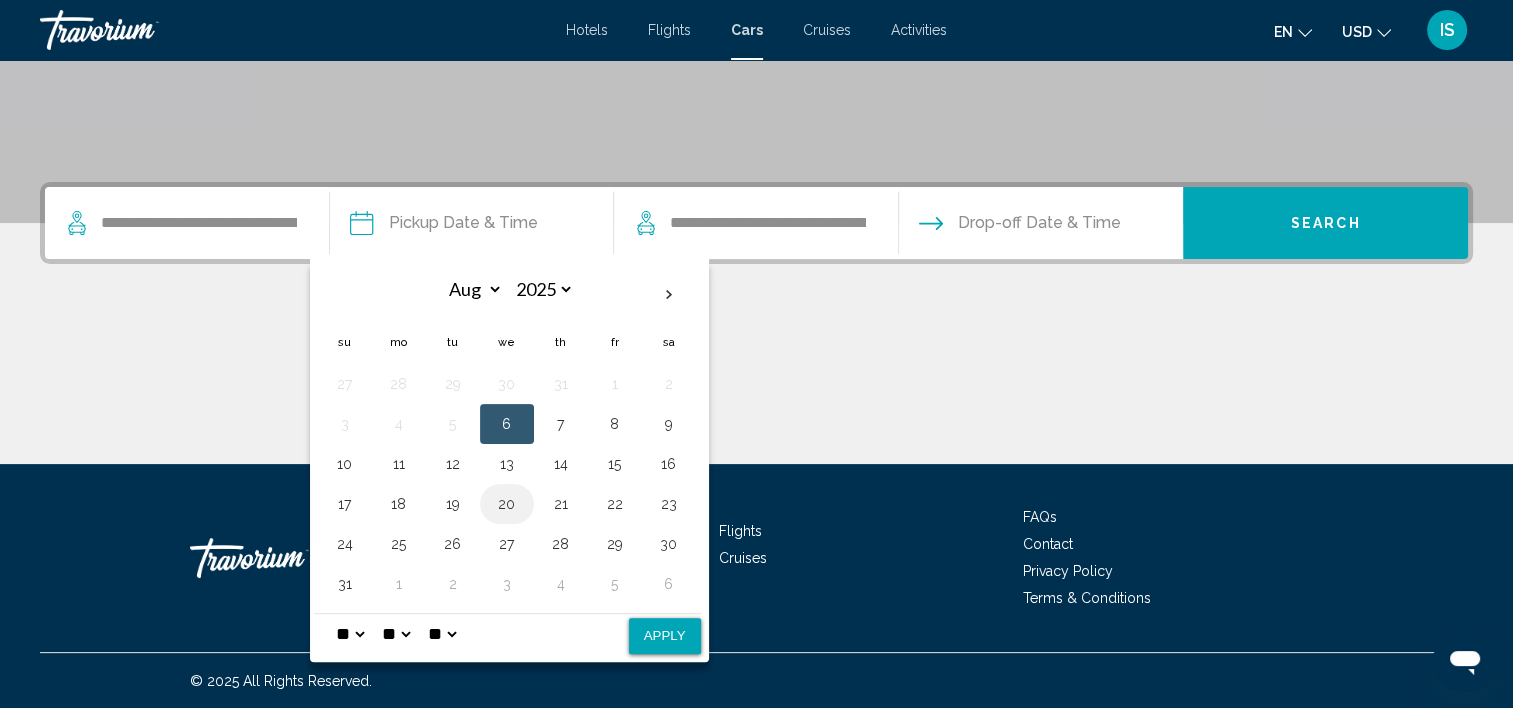 click on "20" at bounding box center (507, 504) 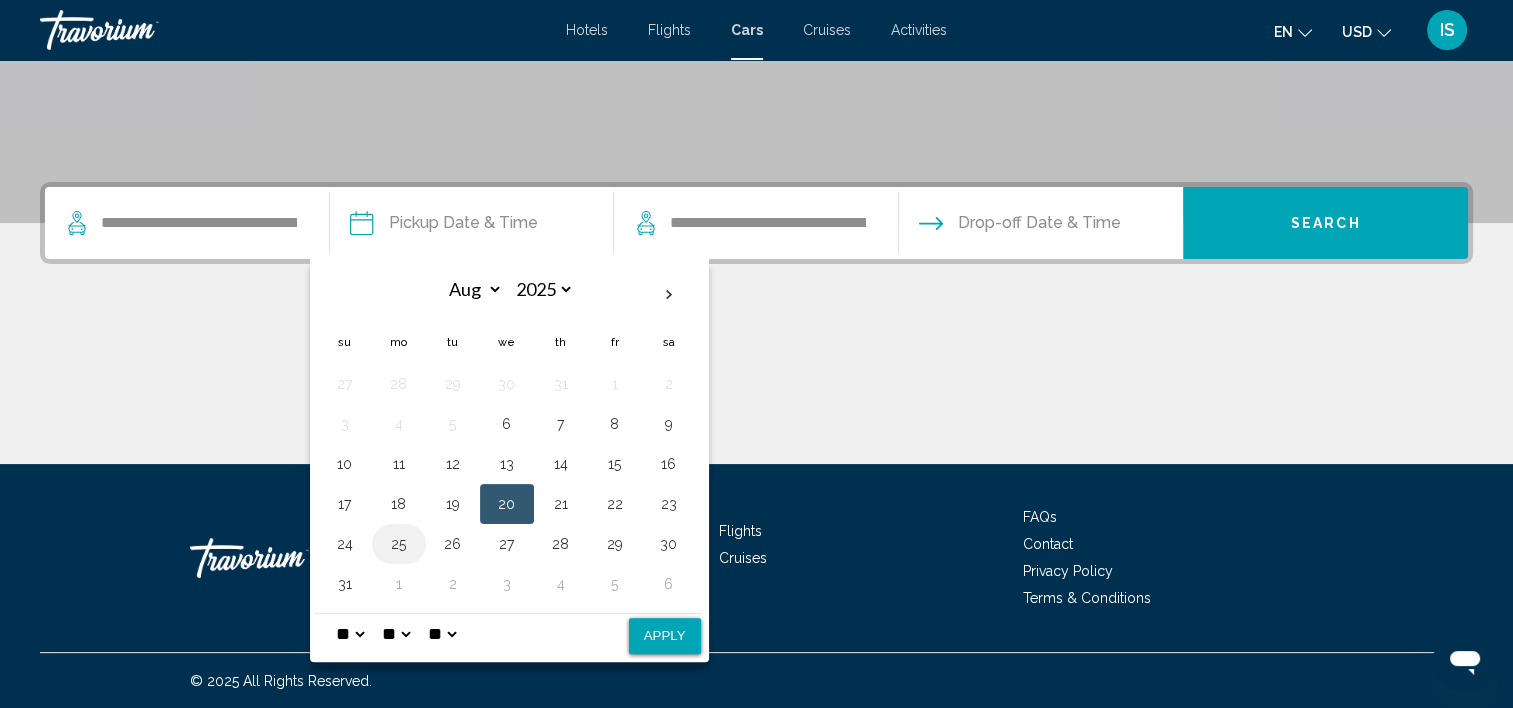 click on "25" at bounding box center [399, 544] 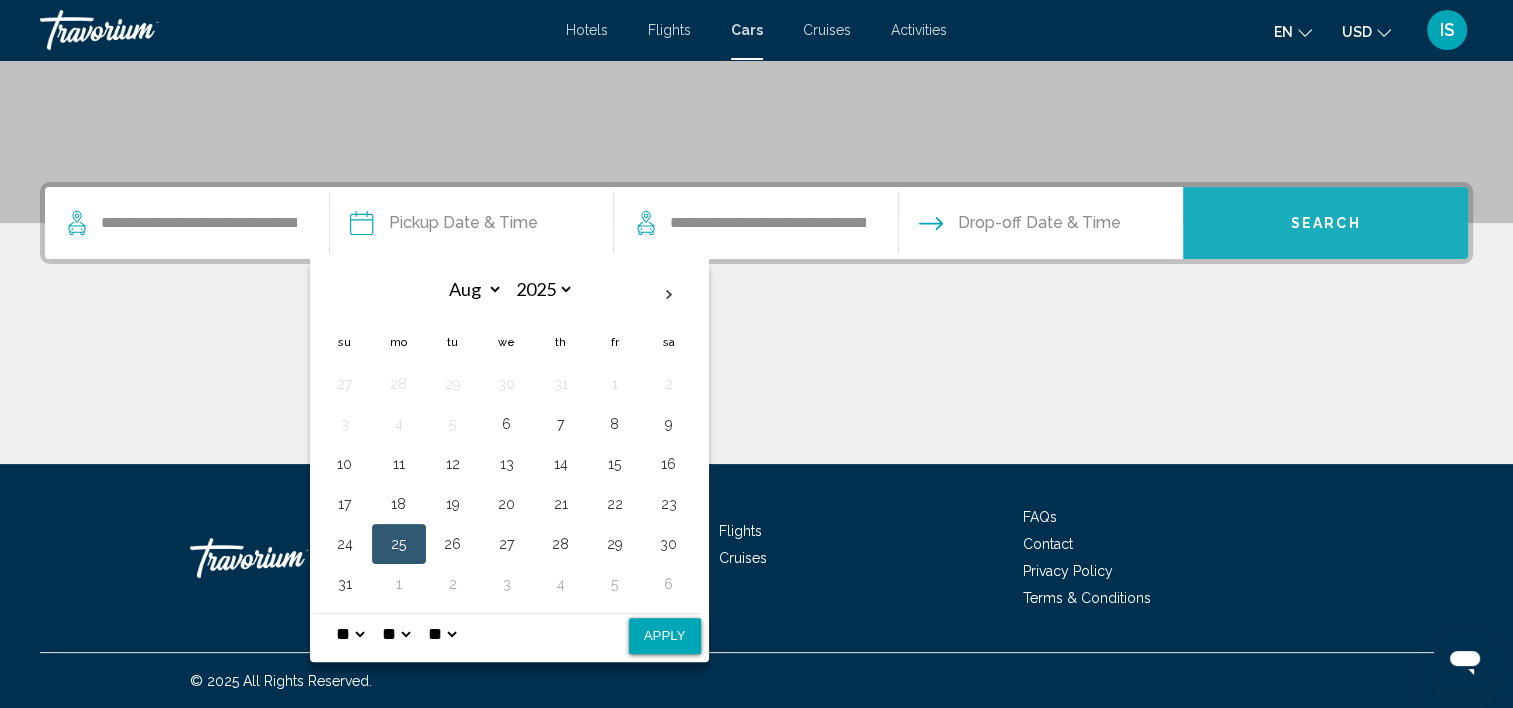 click on "Search" at bounding box center (1326, 224) 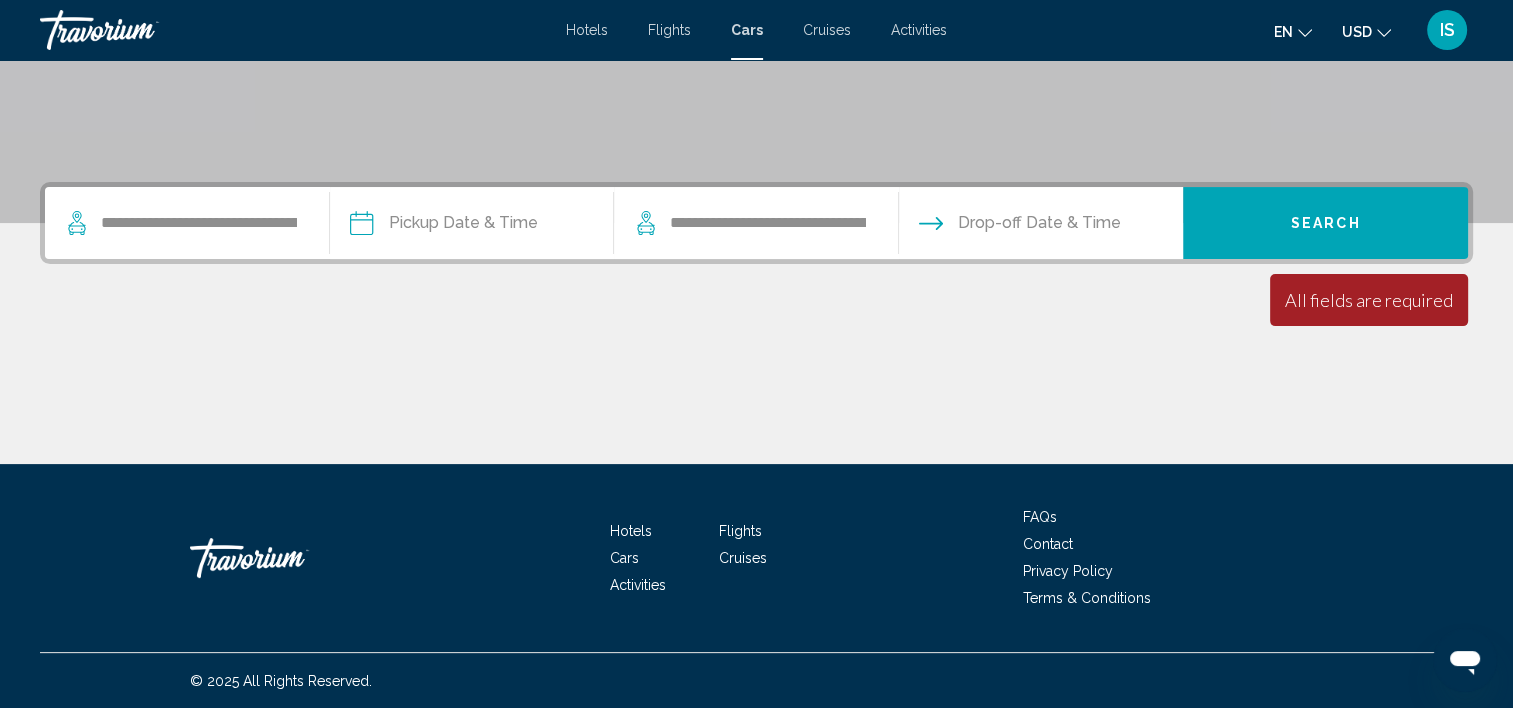 click at bounding box center [471, 226] 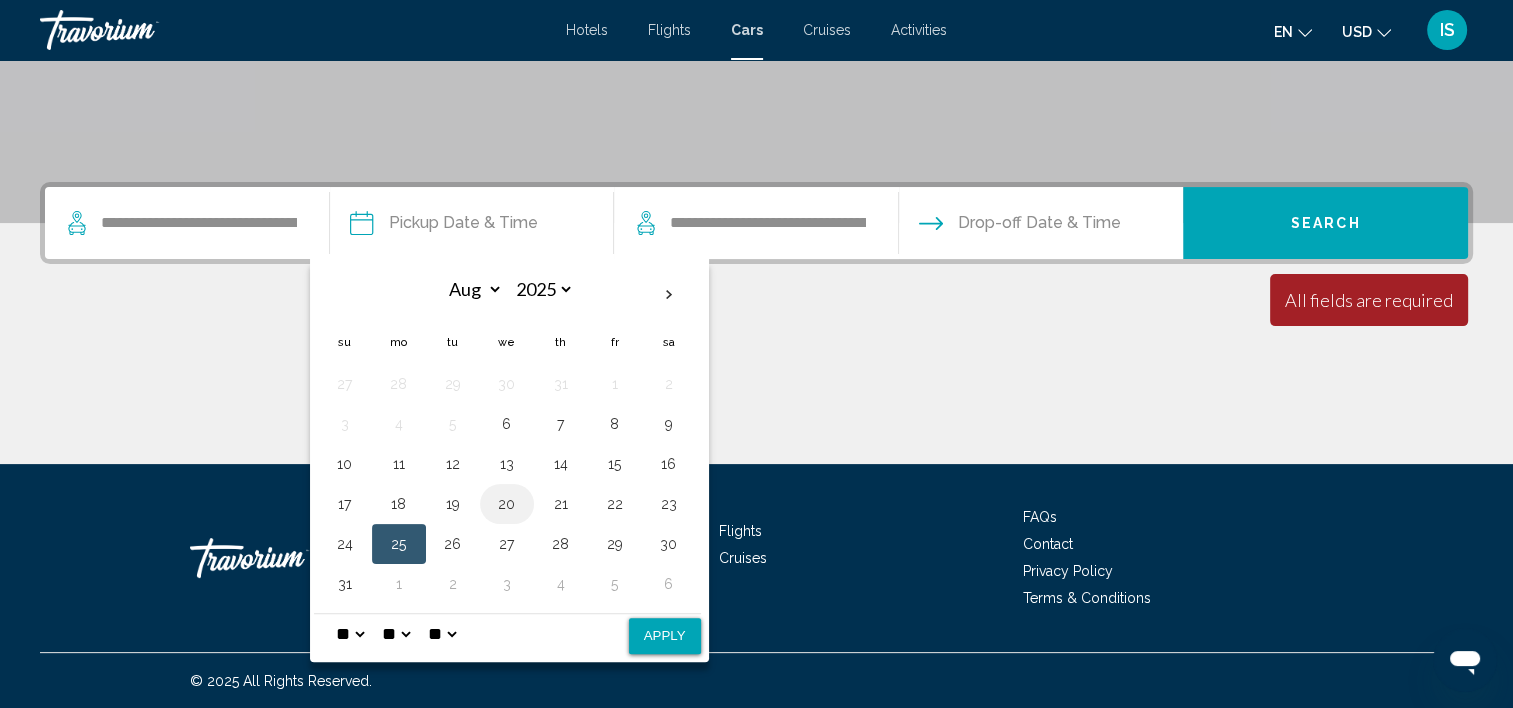 click on "20" at bounding box center [507, 504] 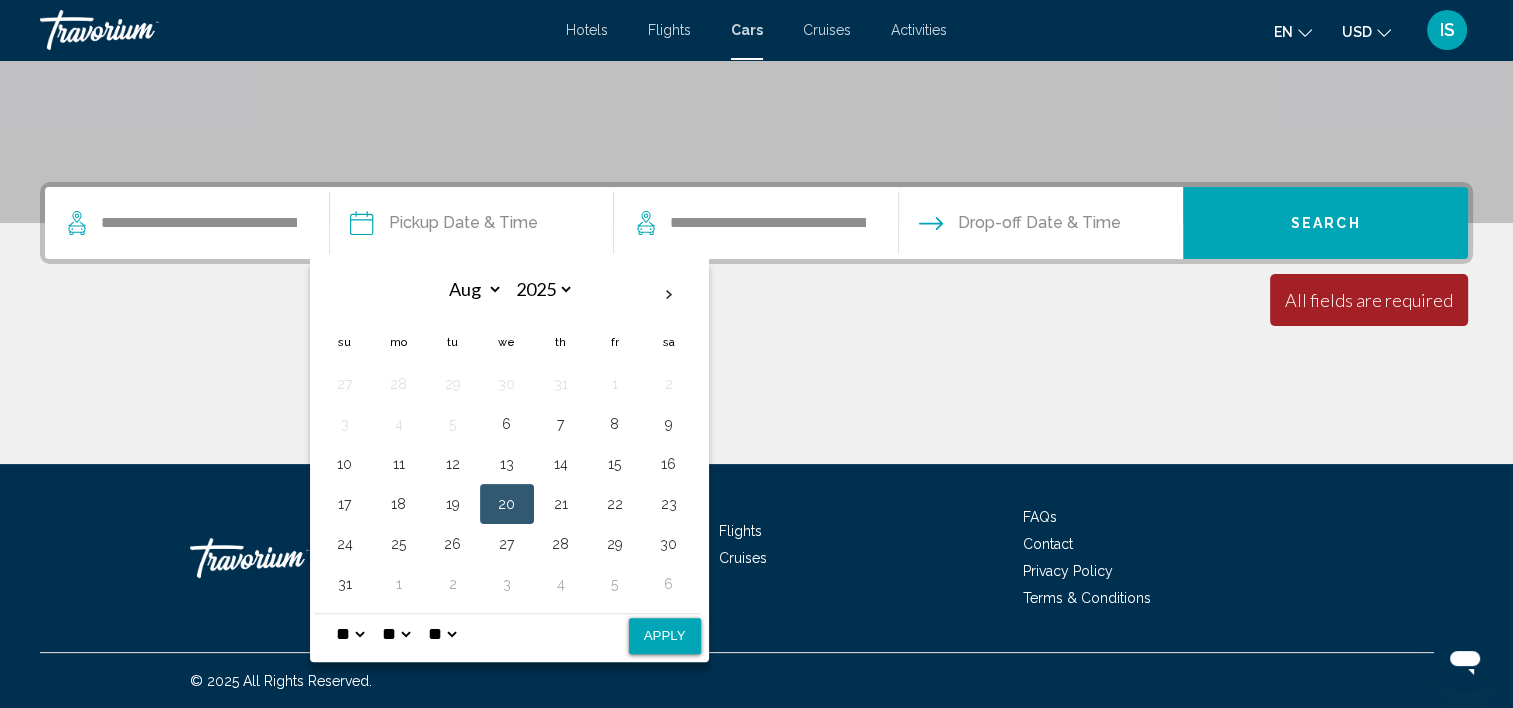 click on "Apply" at bounding box center [665, 636] 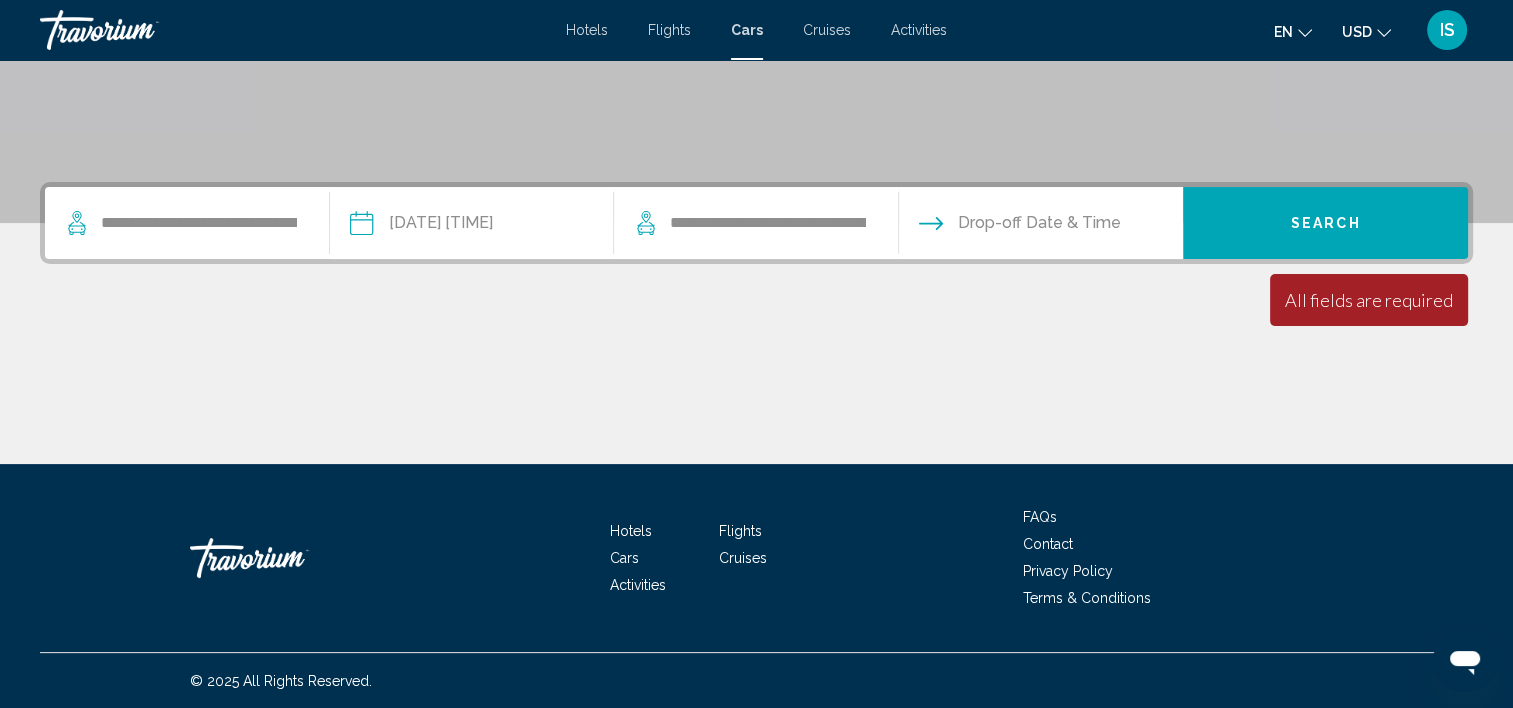 click at bounding box center [1040, 226] 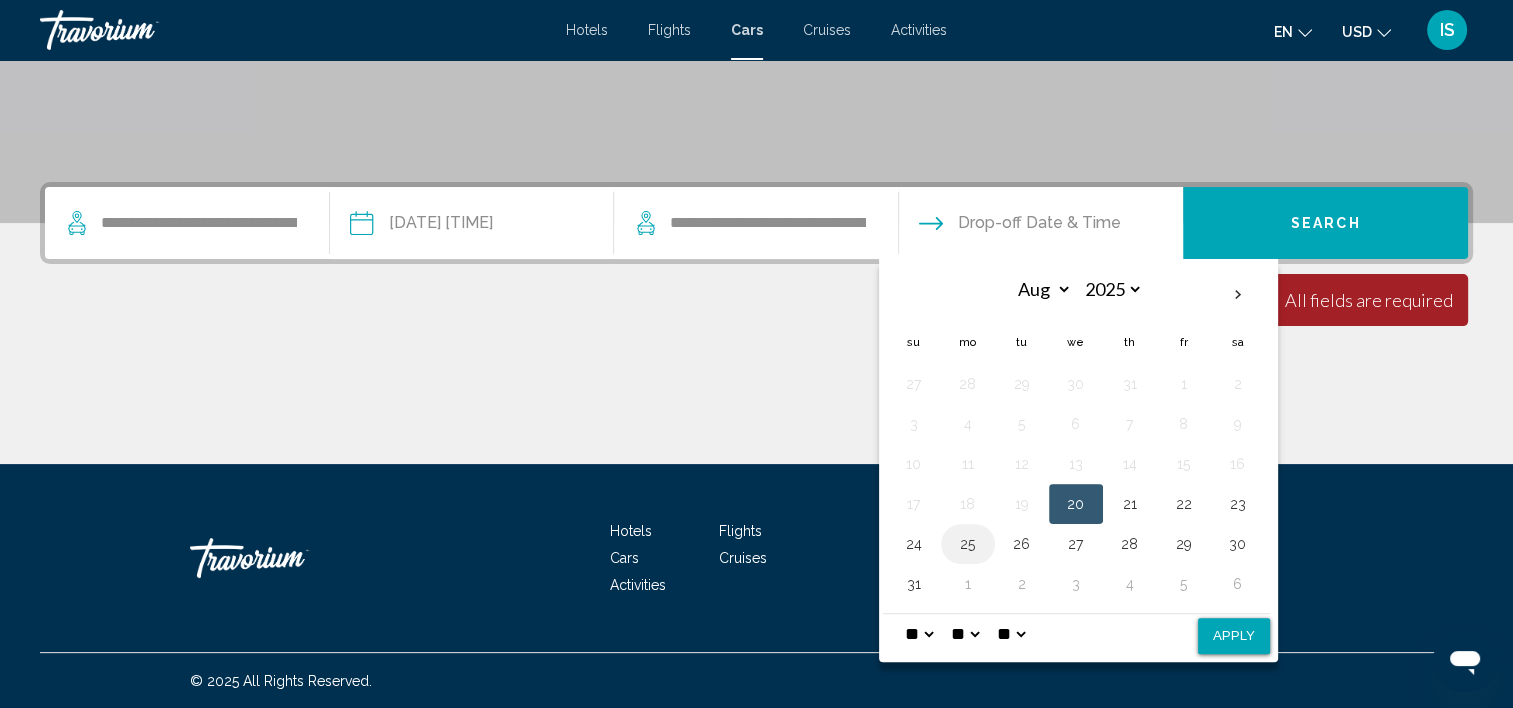 click on "25" at bounding box center [968, 544] 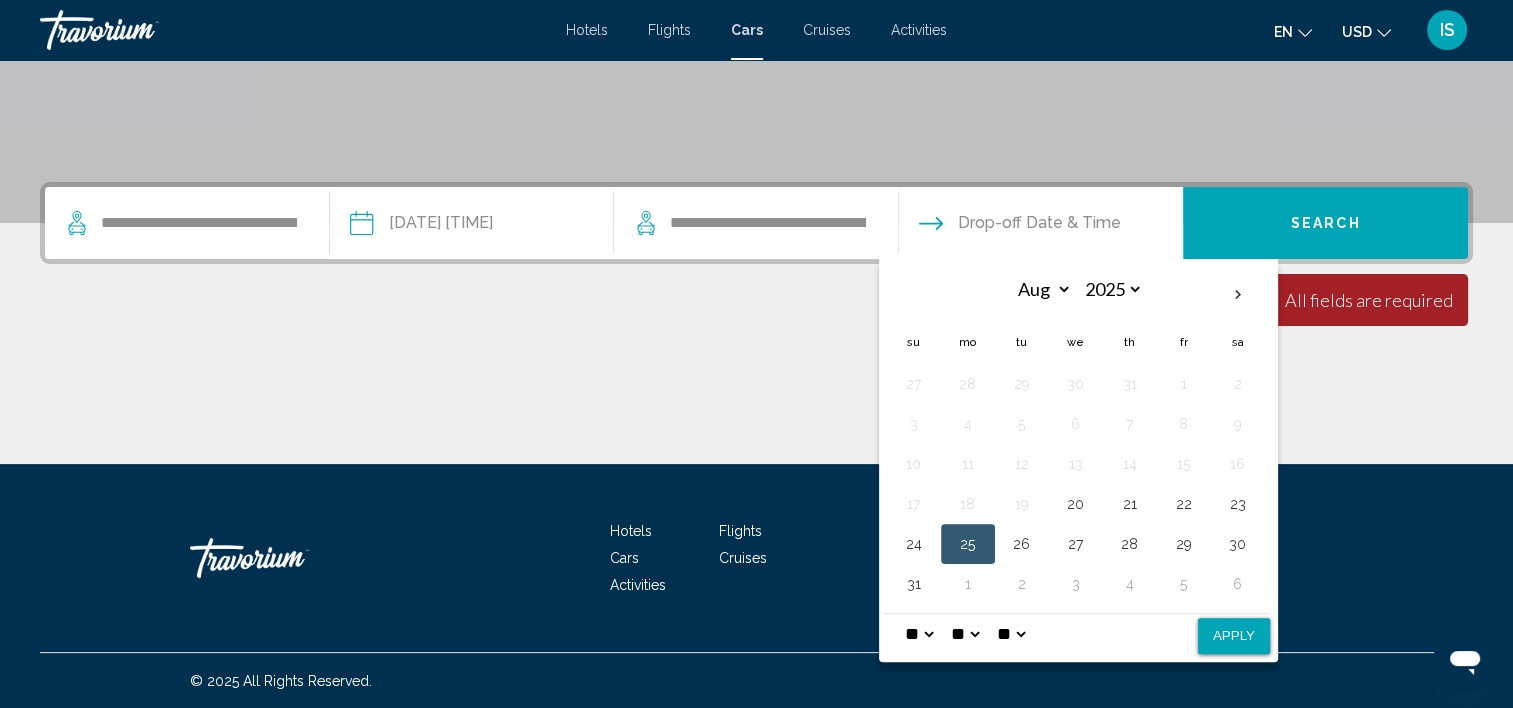 click on "Apply" at bounding box center [1234, 636] 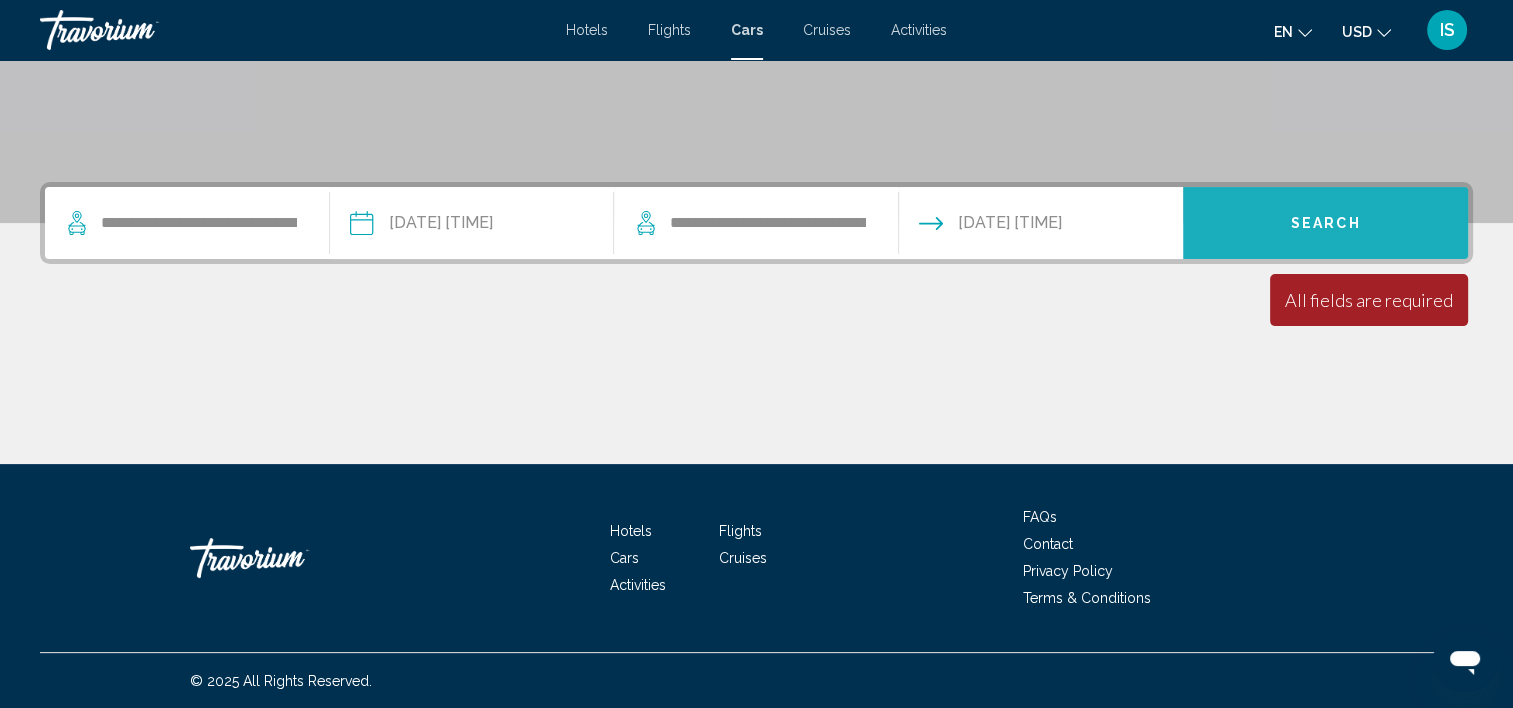 click on "Search" at bounding box center [1325, 223] 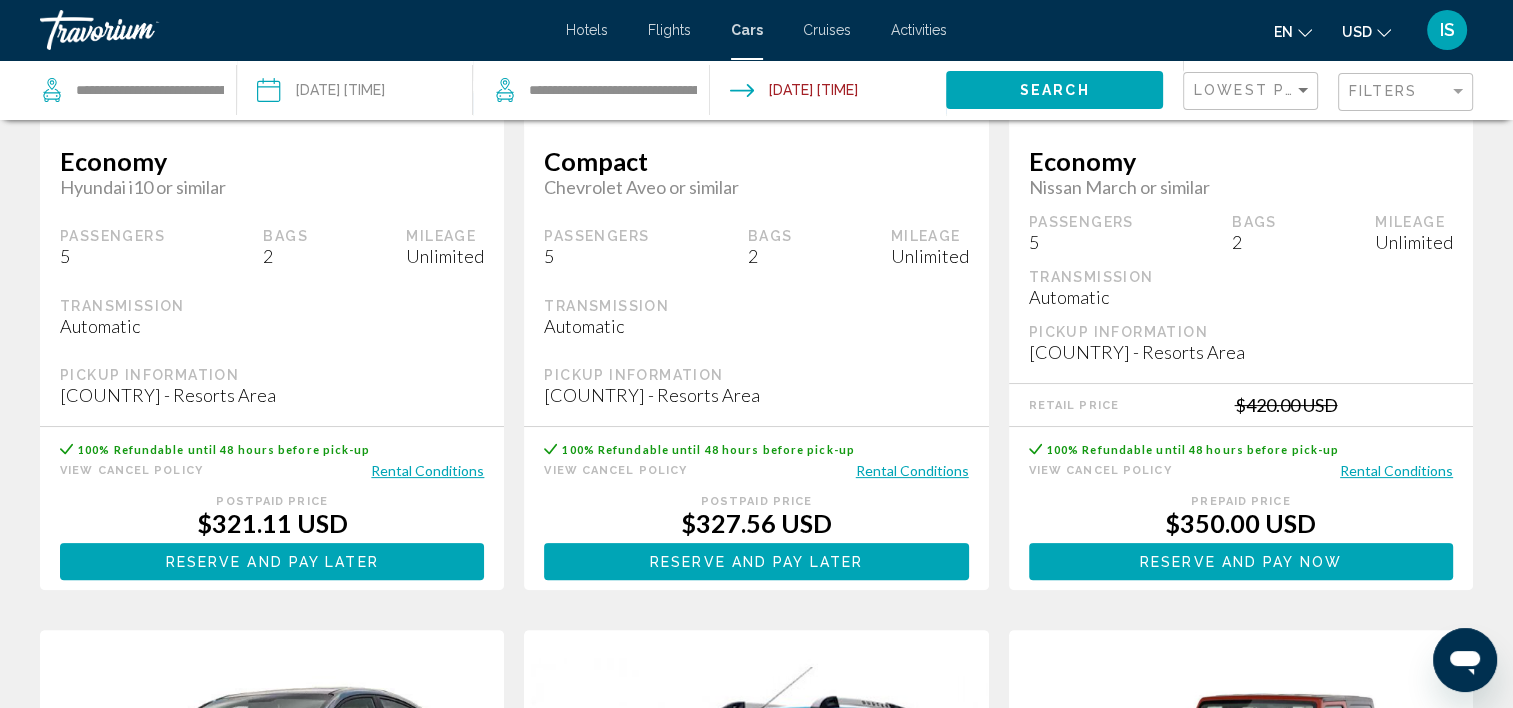 scroll, scrollTop: 500, scrollLeft: 0, axis: vertical 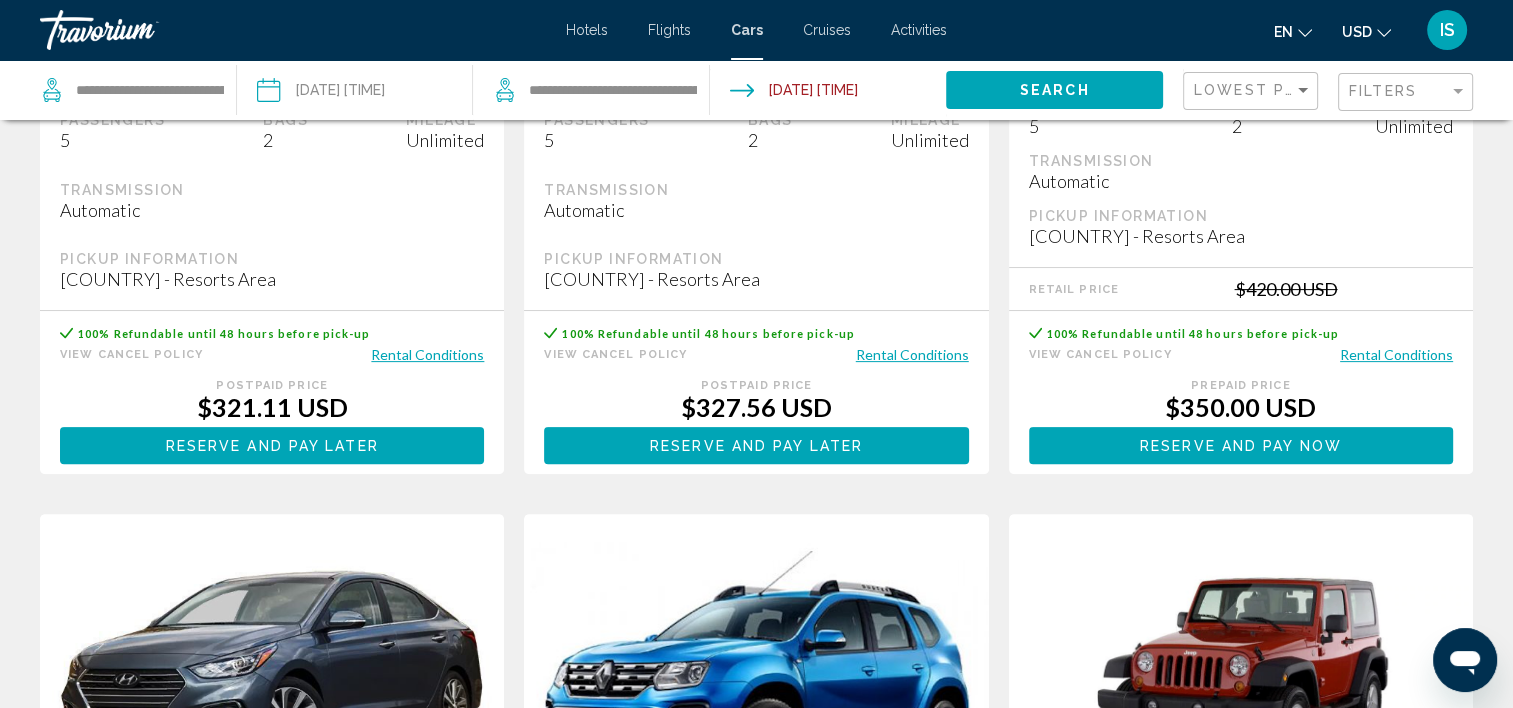 click on "Rental Conditions" at bounding box center (1396, 354) 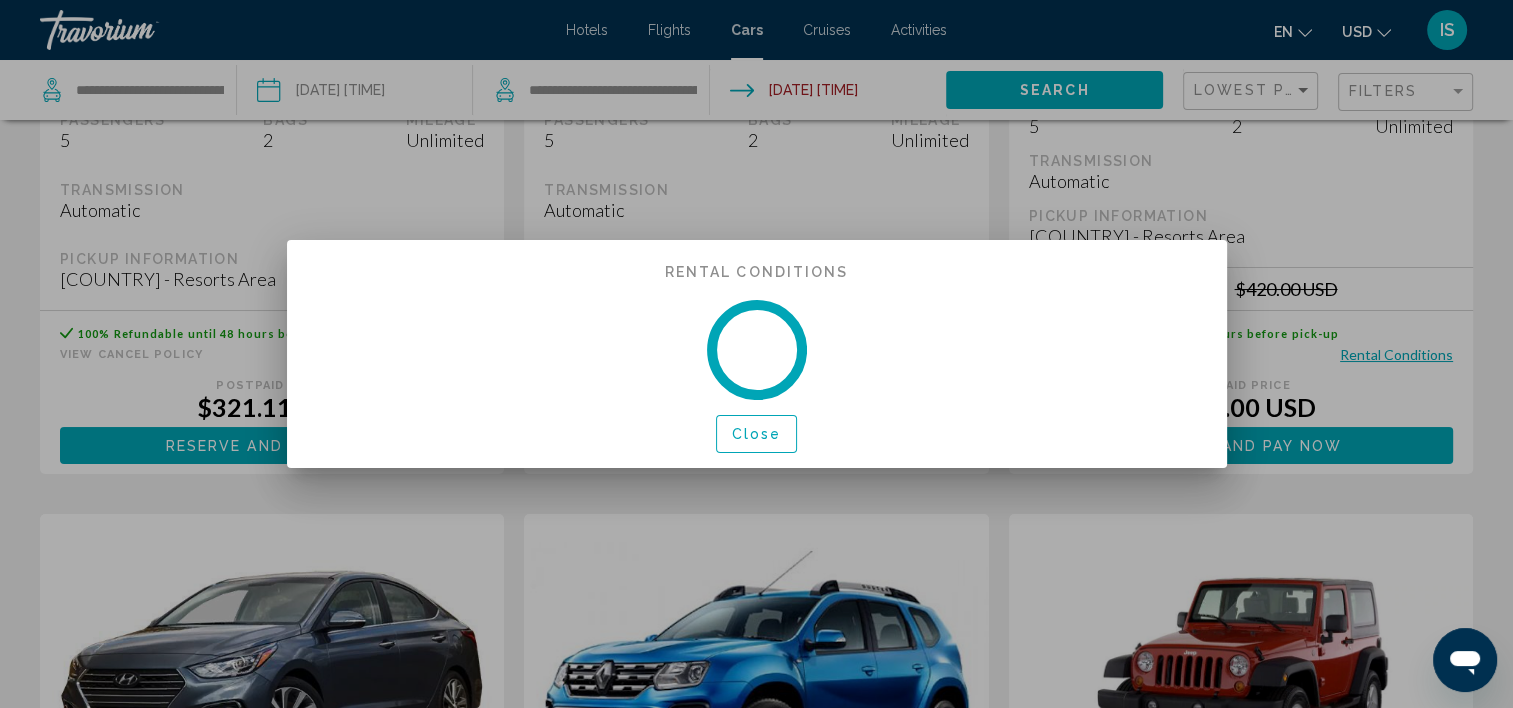 scroll, scrollTop: 0, scrollLeft: 0, axis: both 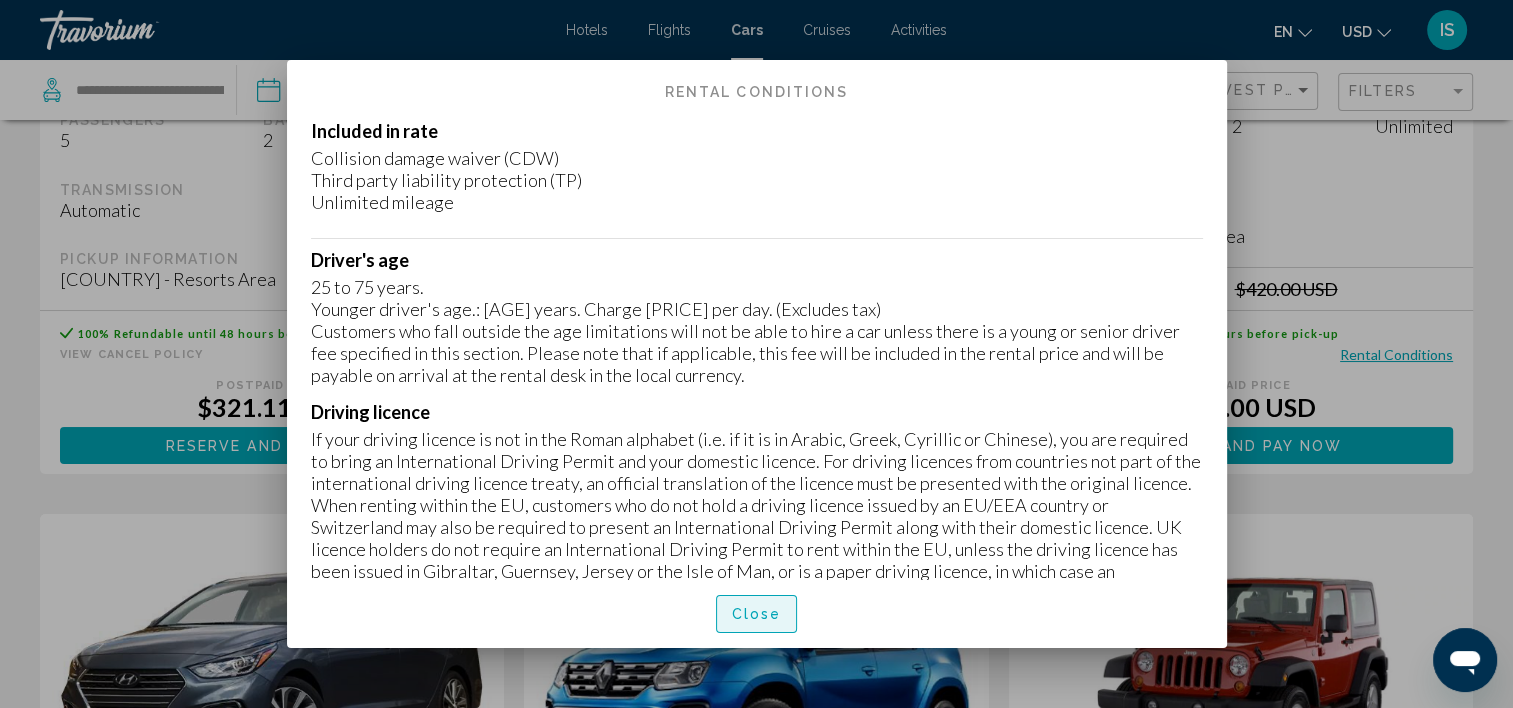 click on "Close" at bounding box center (757, 613) 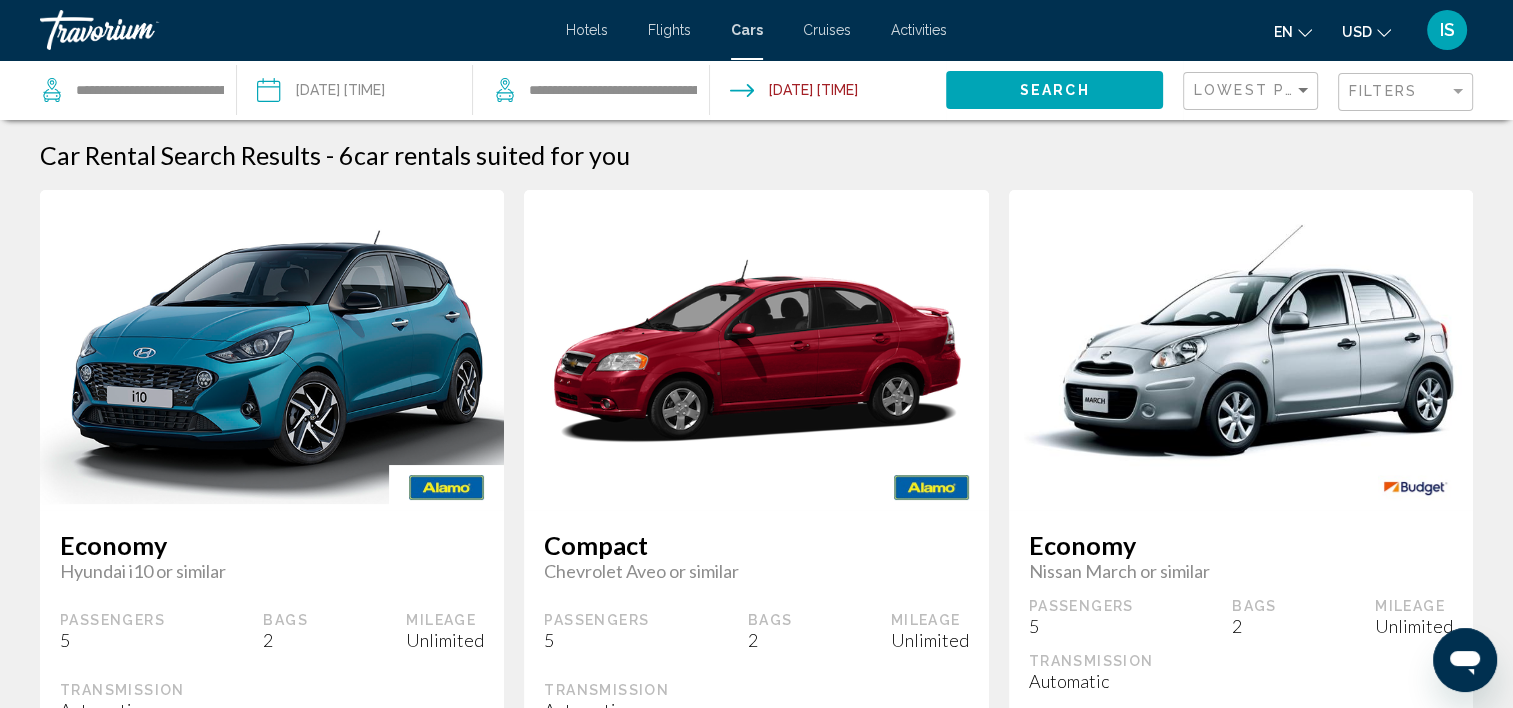 scroll, scrollTop: 500, scrollLeft: 0, axis: vertical 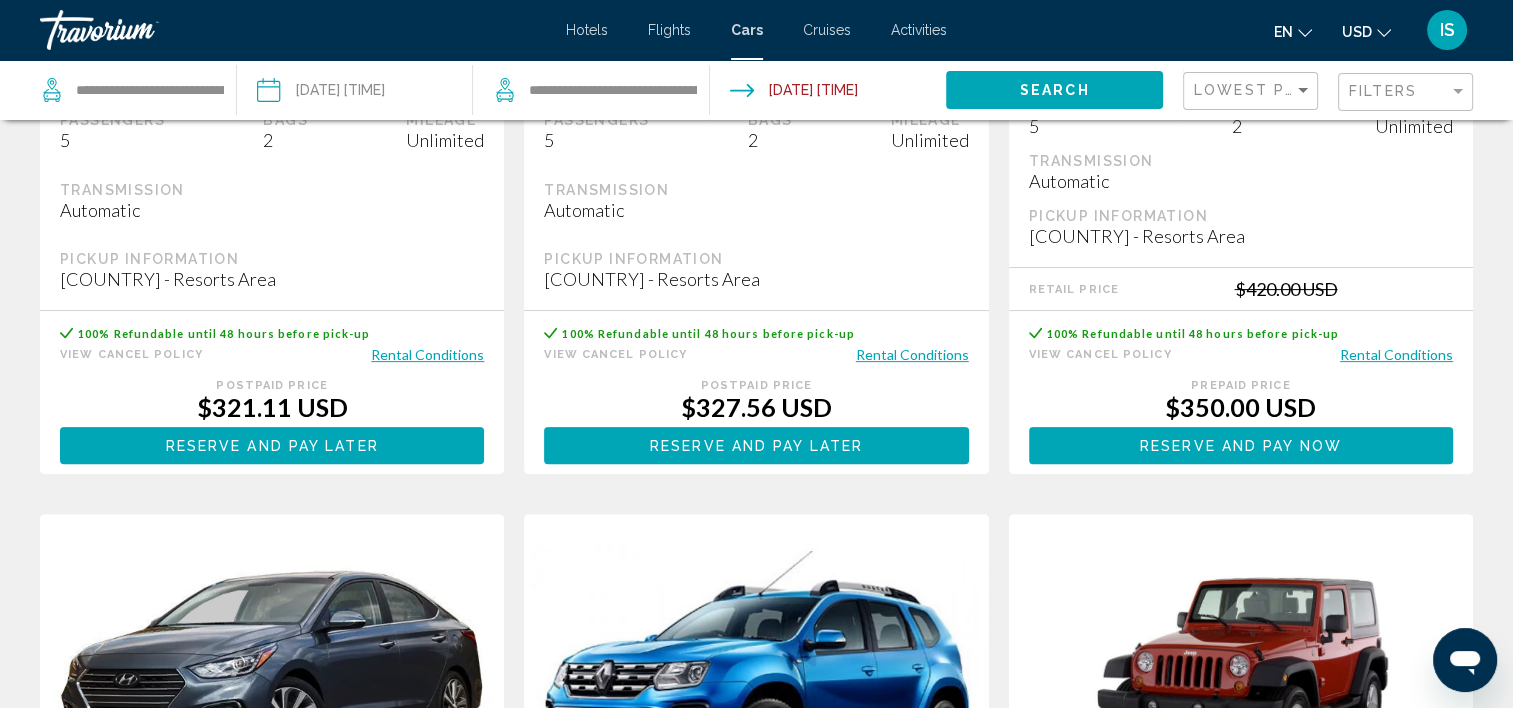 click on "Rental Conditions" at bounding box center [912, 354] 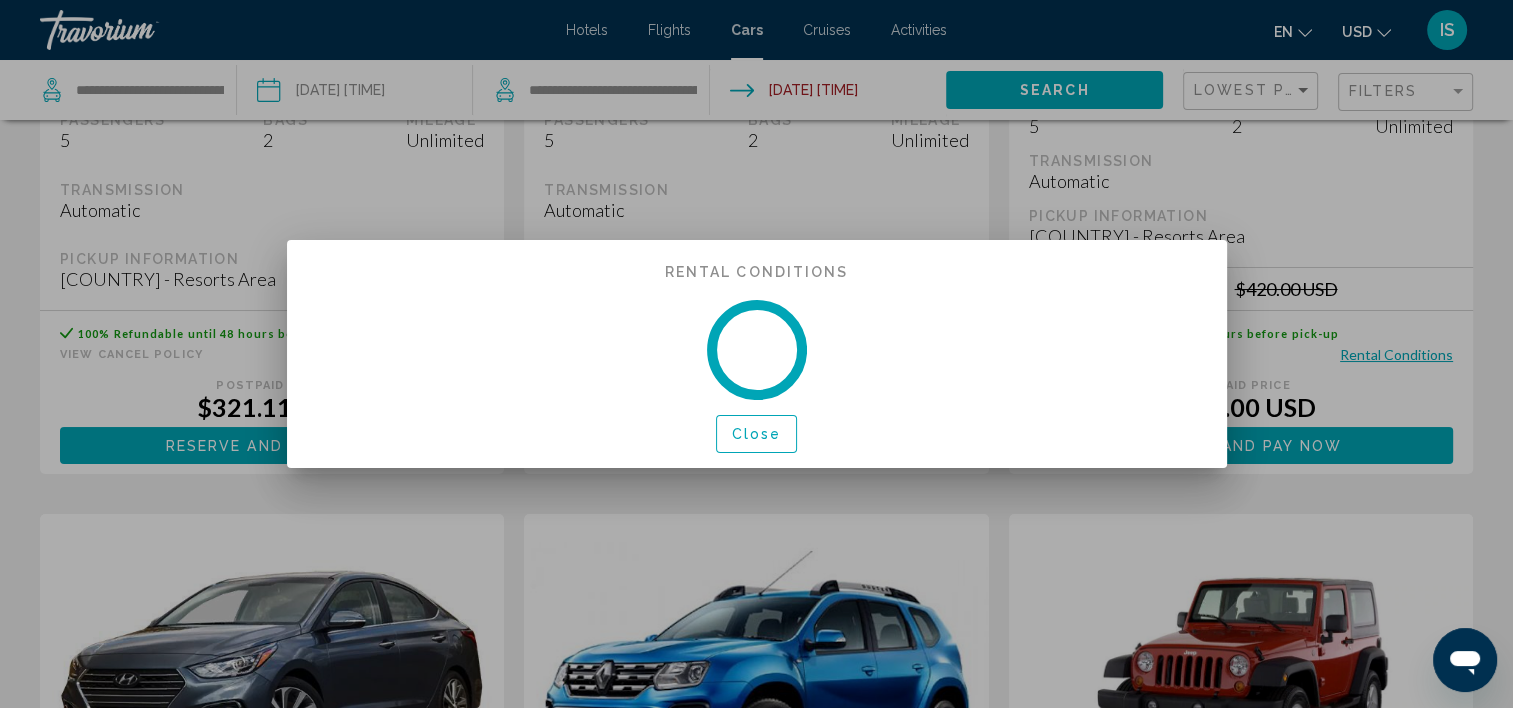 scroll, scrollTop: 0, scrollLeft: 0, axis: both 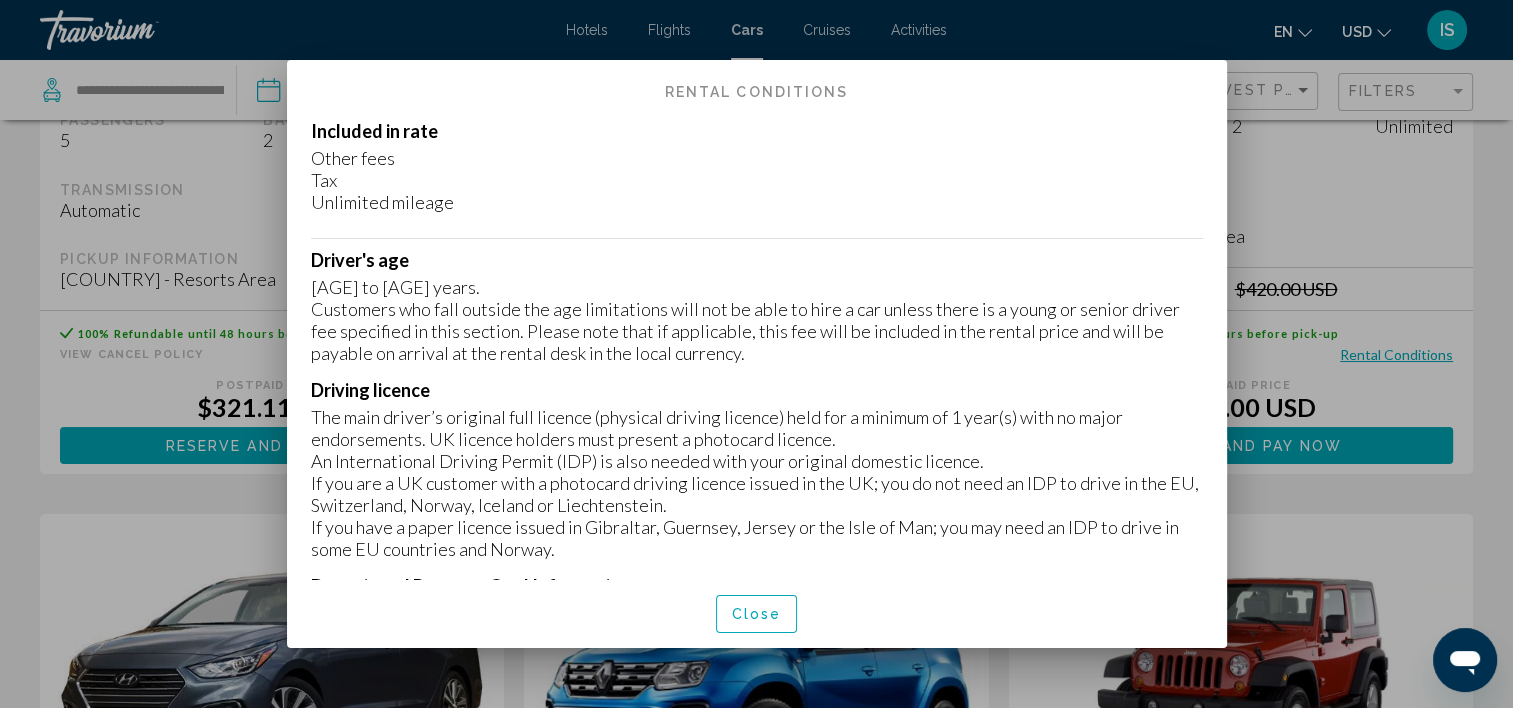 click on "Close" at bounding box center (757, 613) 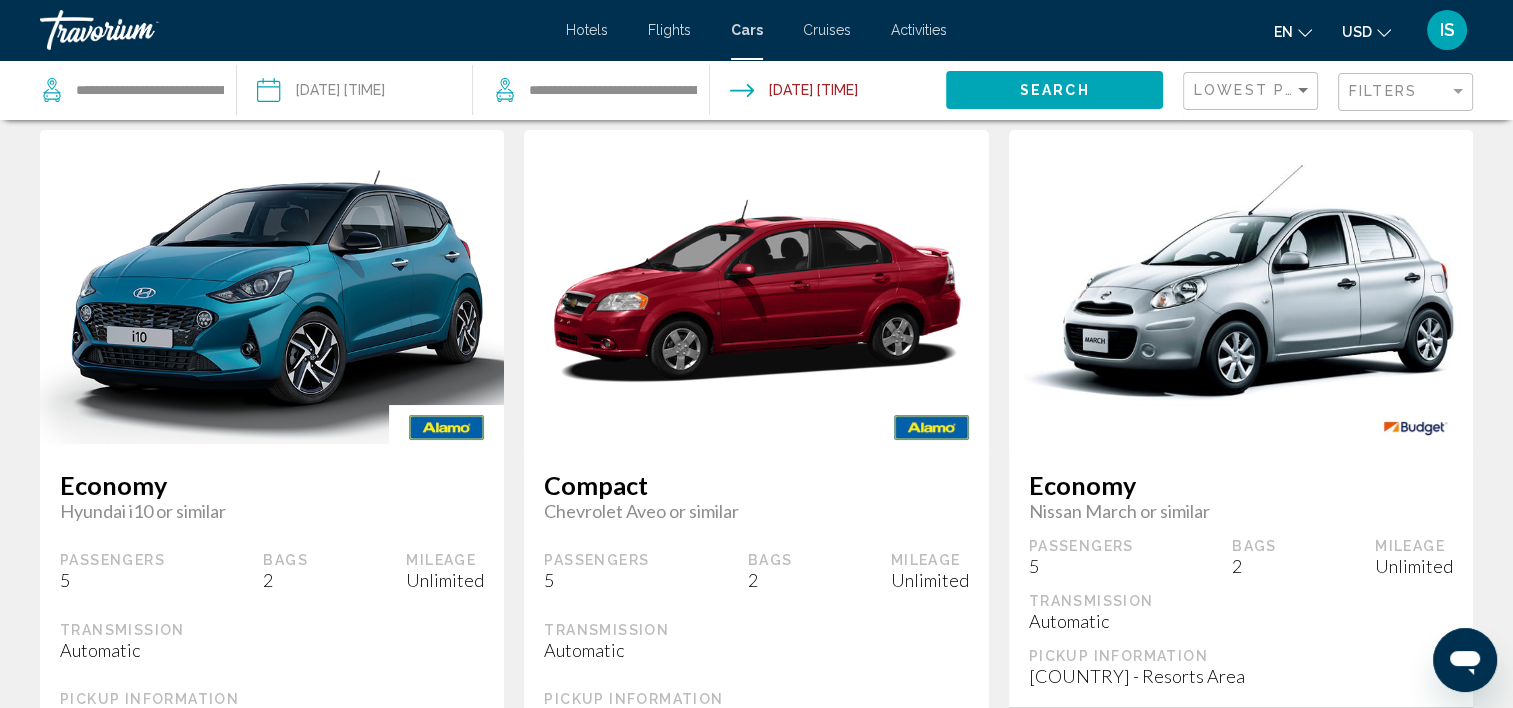scroll, scrollTop: 0, scrollLeft: 0, axis: both 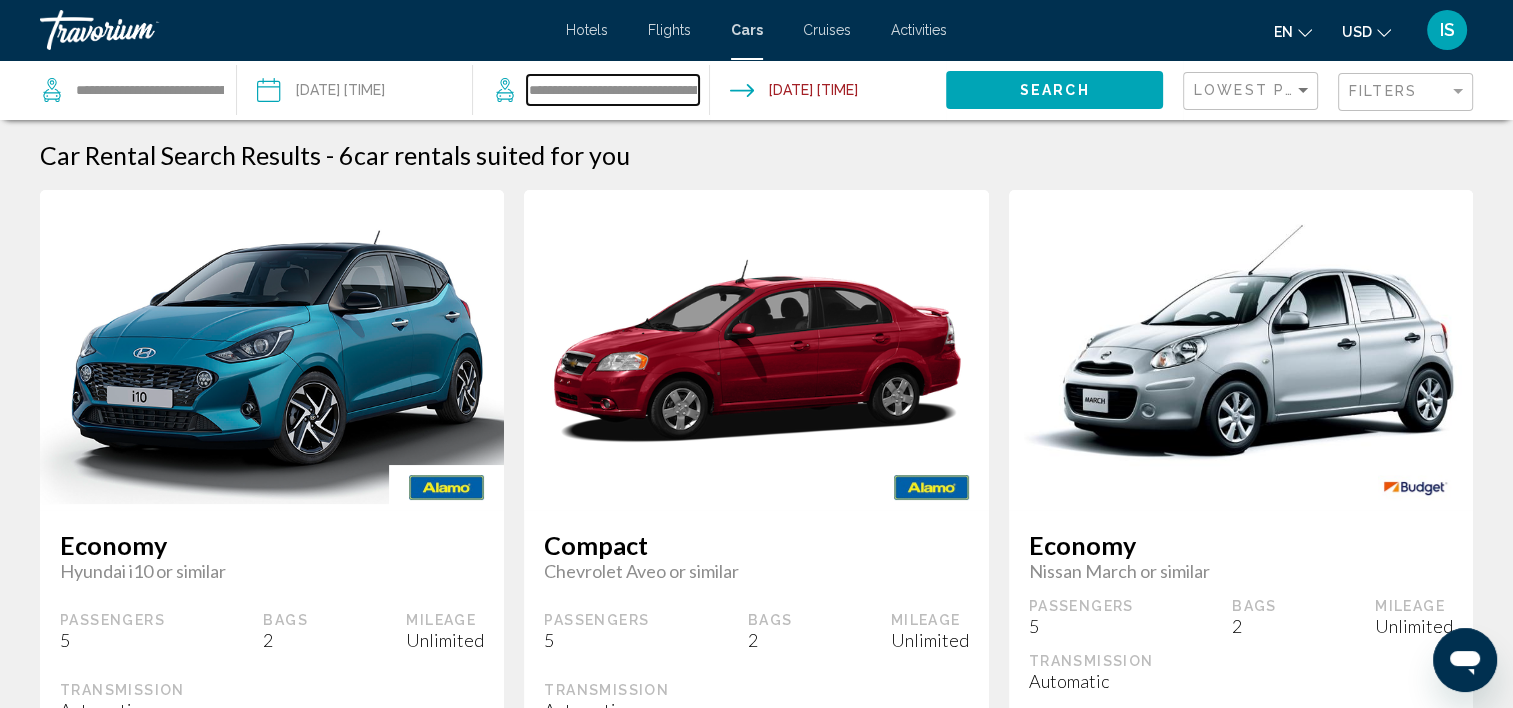 click on "**********" at bounding box center [613, 90] 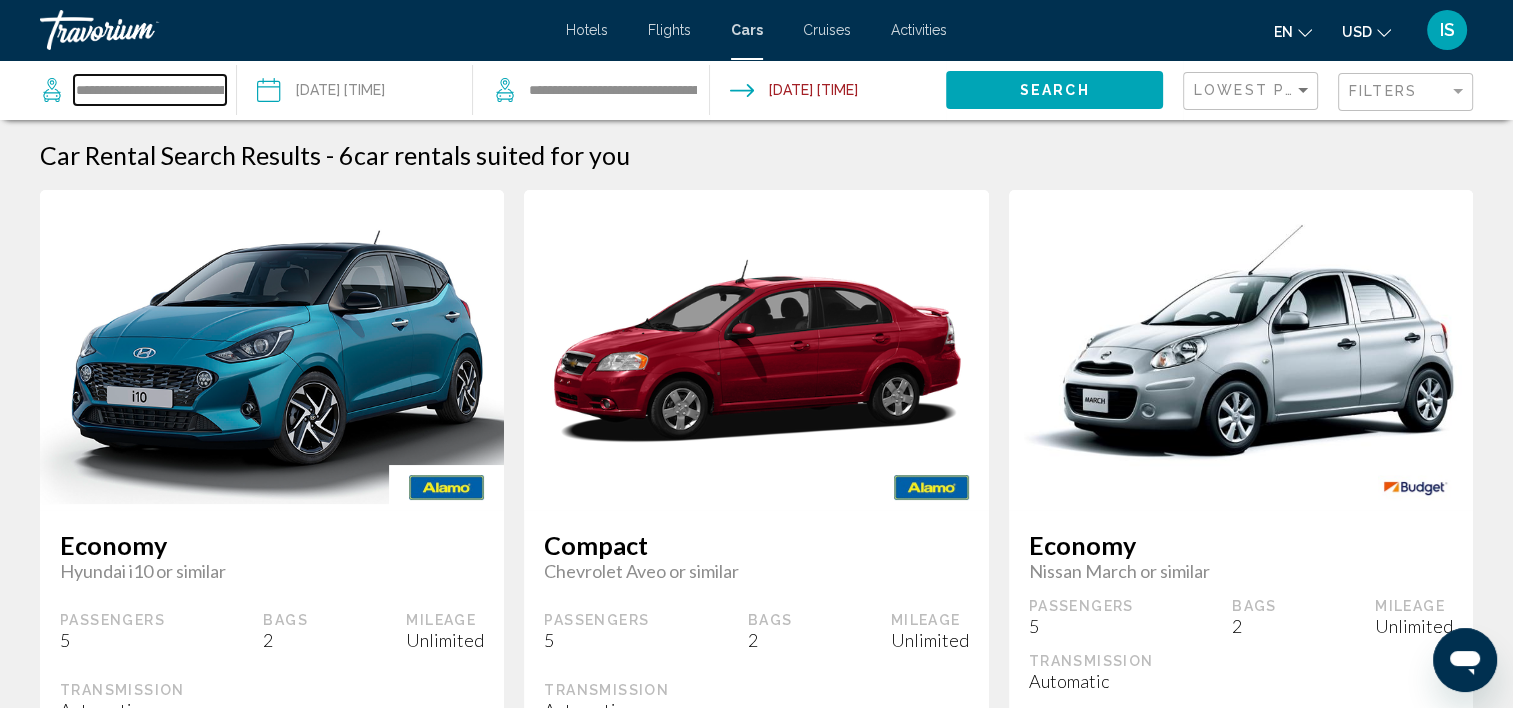 click on "**********" at bounding box center [150, 90] 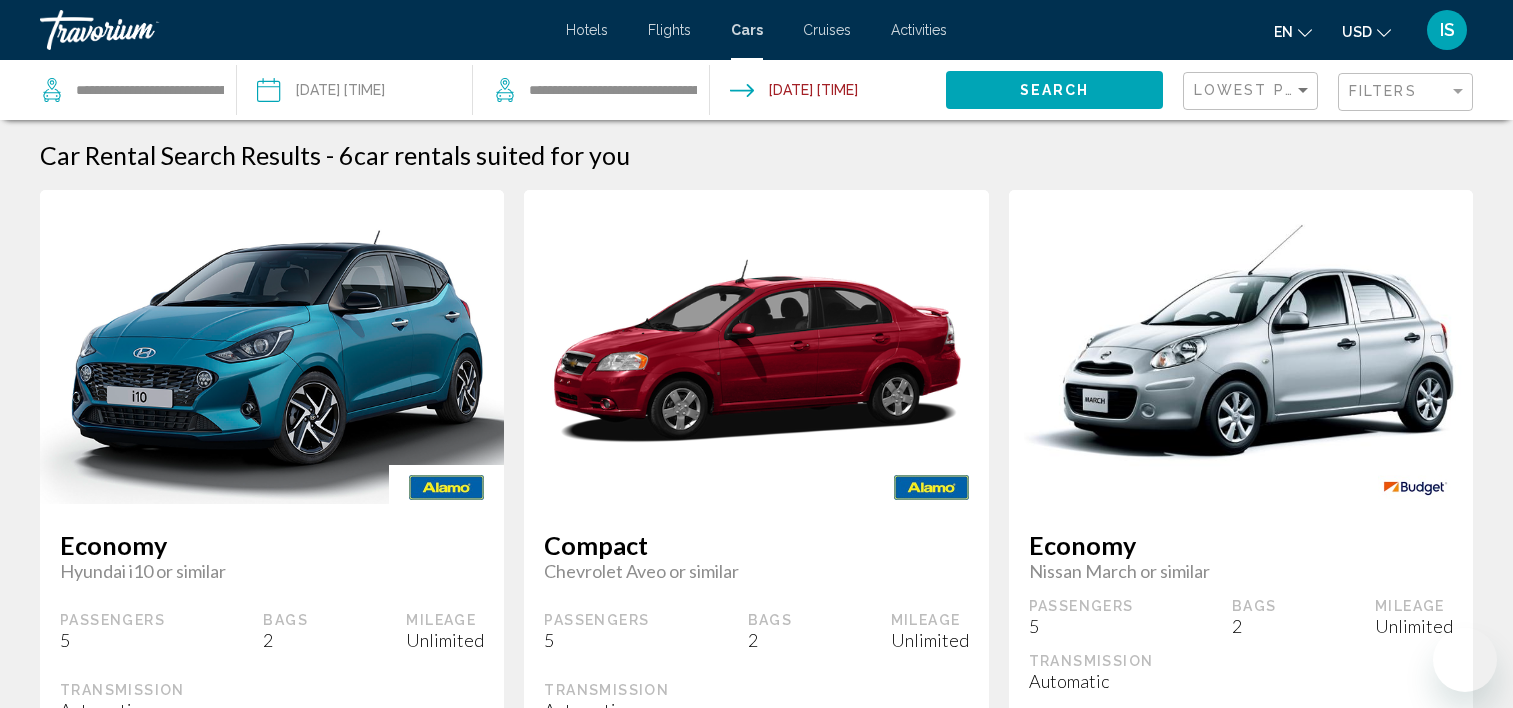 scroll, scrollTop: 0, scrollLeft: 0, axis: both 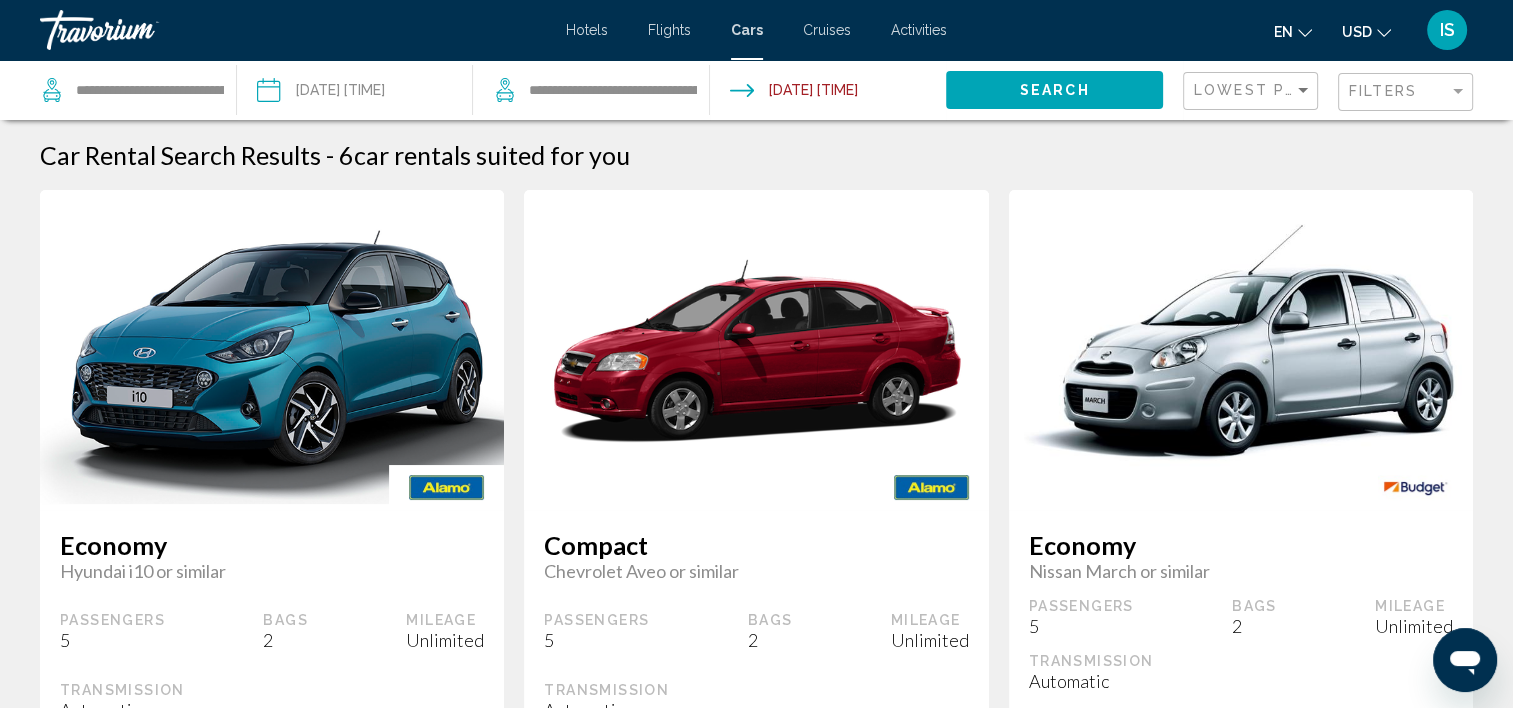 click on "Flights" at bounding box center [669, 30] 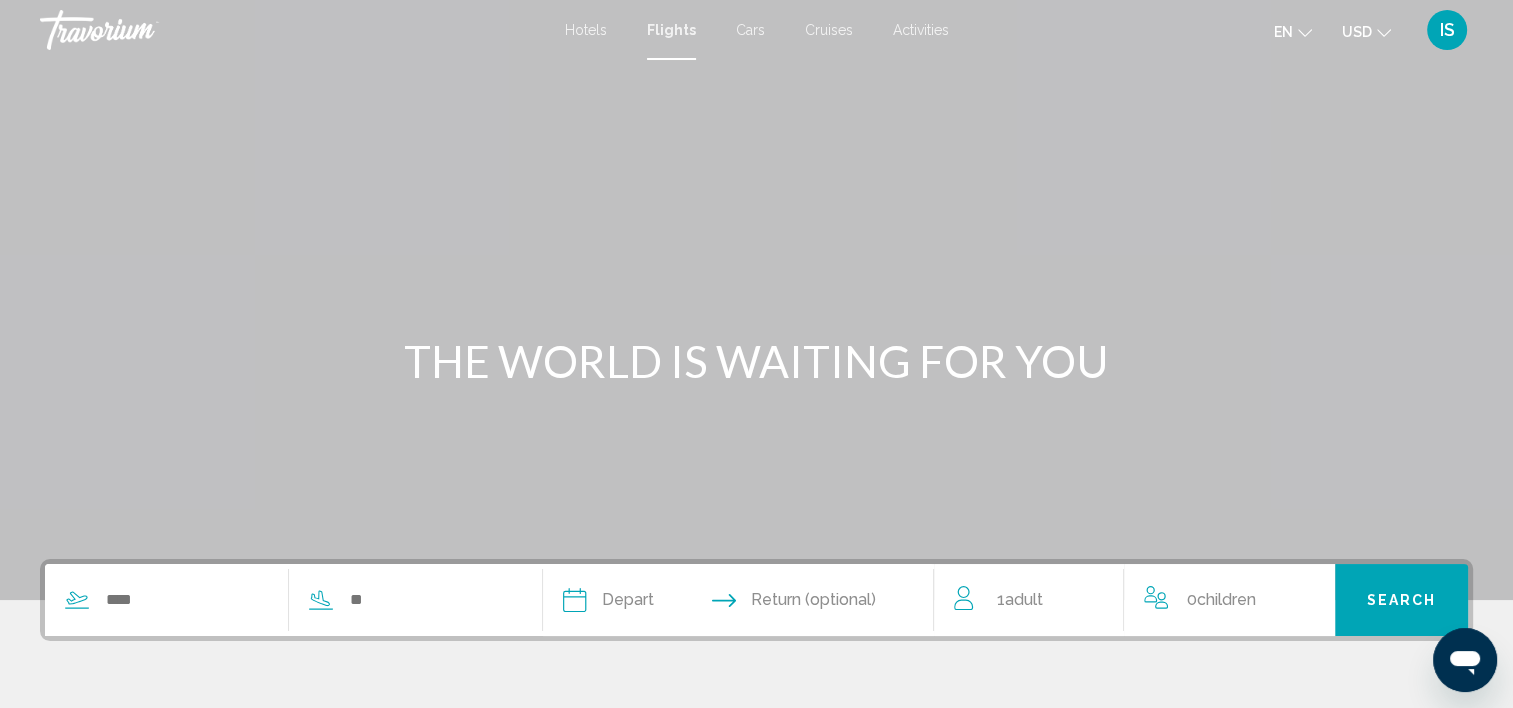 click on "Cars" at bounding box center [750, 30] 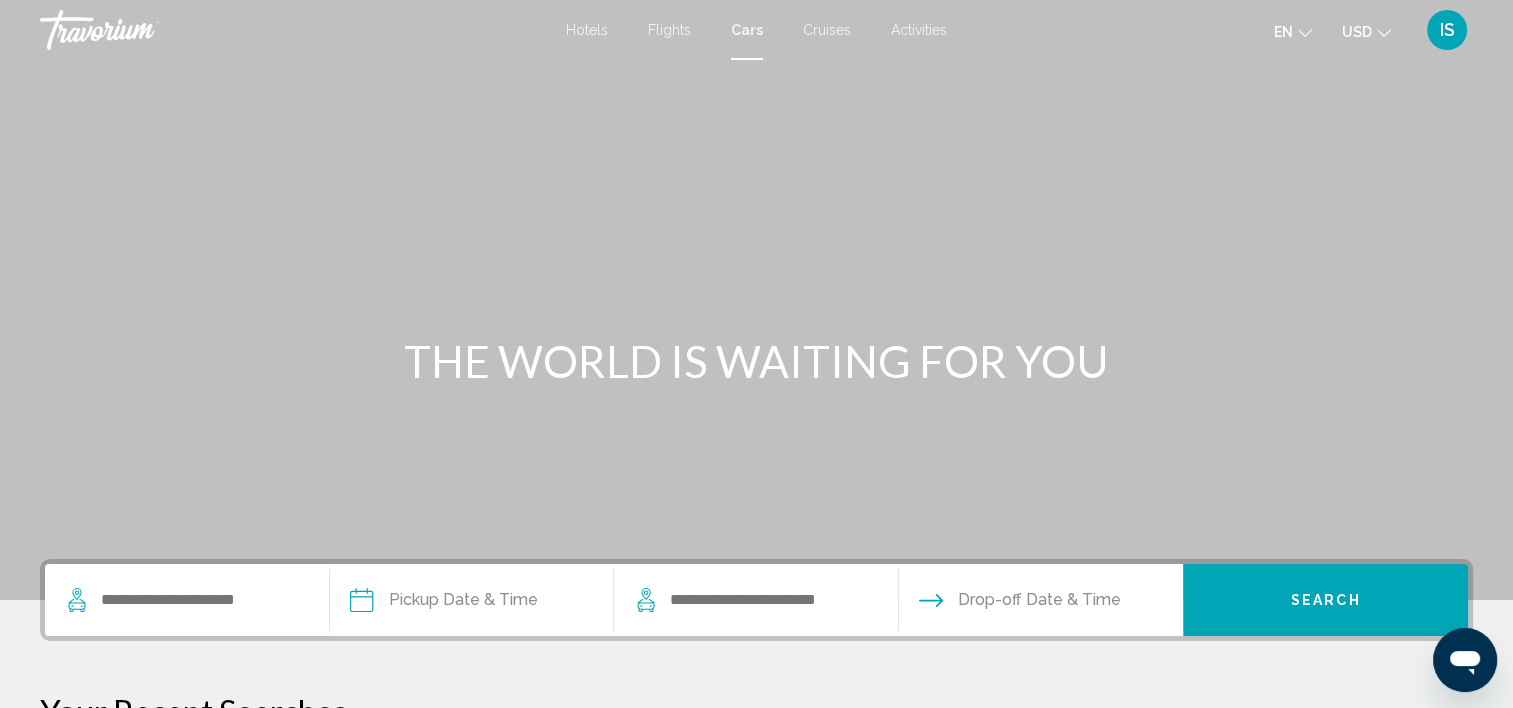click on "Cars" at bounding box center (747, 30) 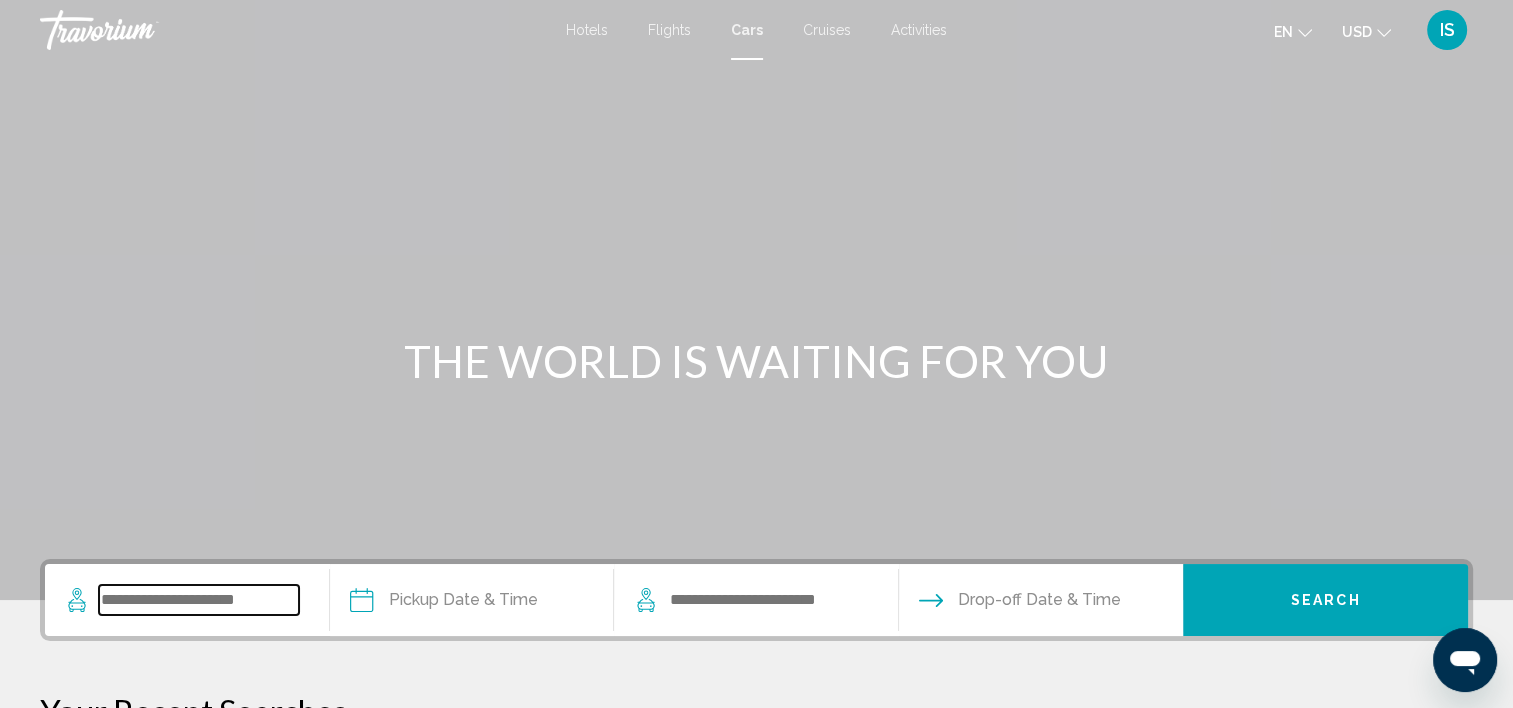 click at bounding box center (199, 600) 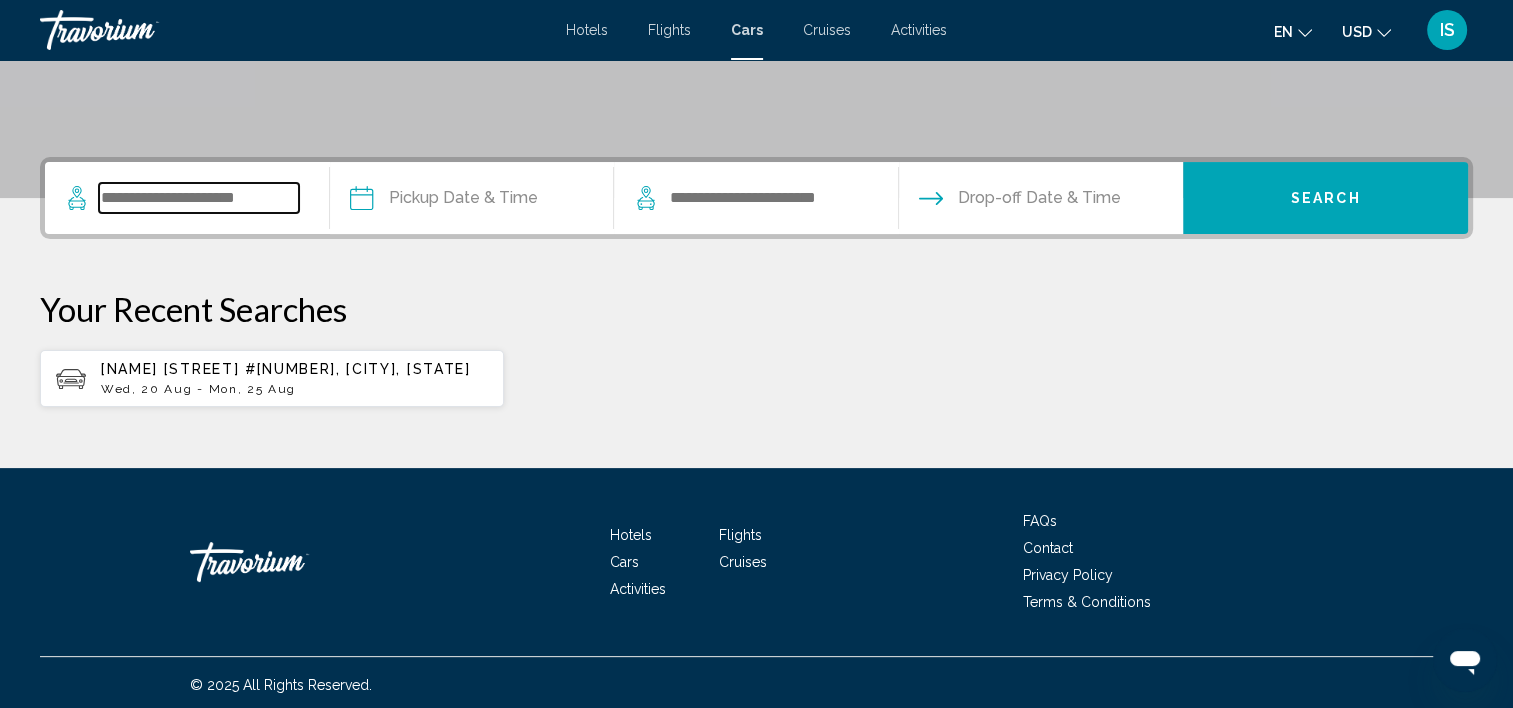 scroll, scrollTop: 406, scrollLeft: 0, axis: vertical 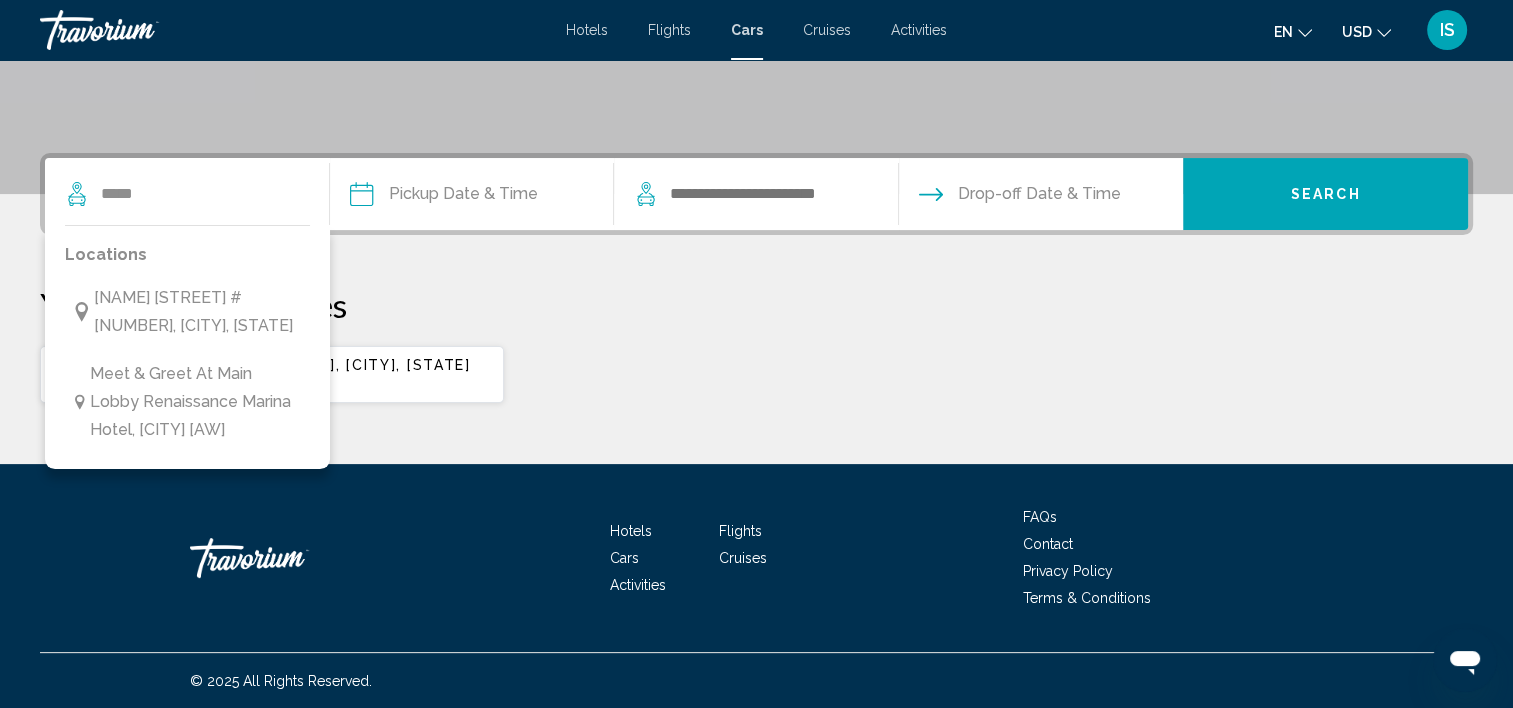 click on "Meet & Greet At Main Lobby Renaissance Marina Hotel, Oranjestad [CITY]" at bounding box center (195, 402) 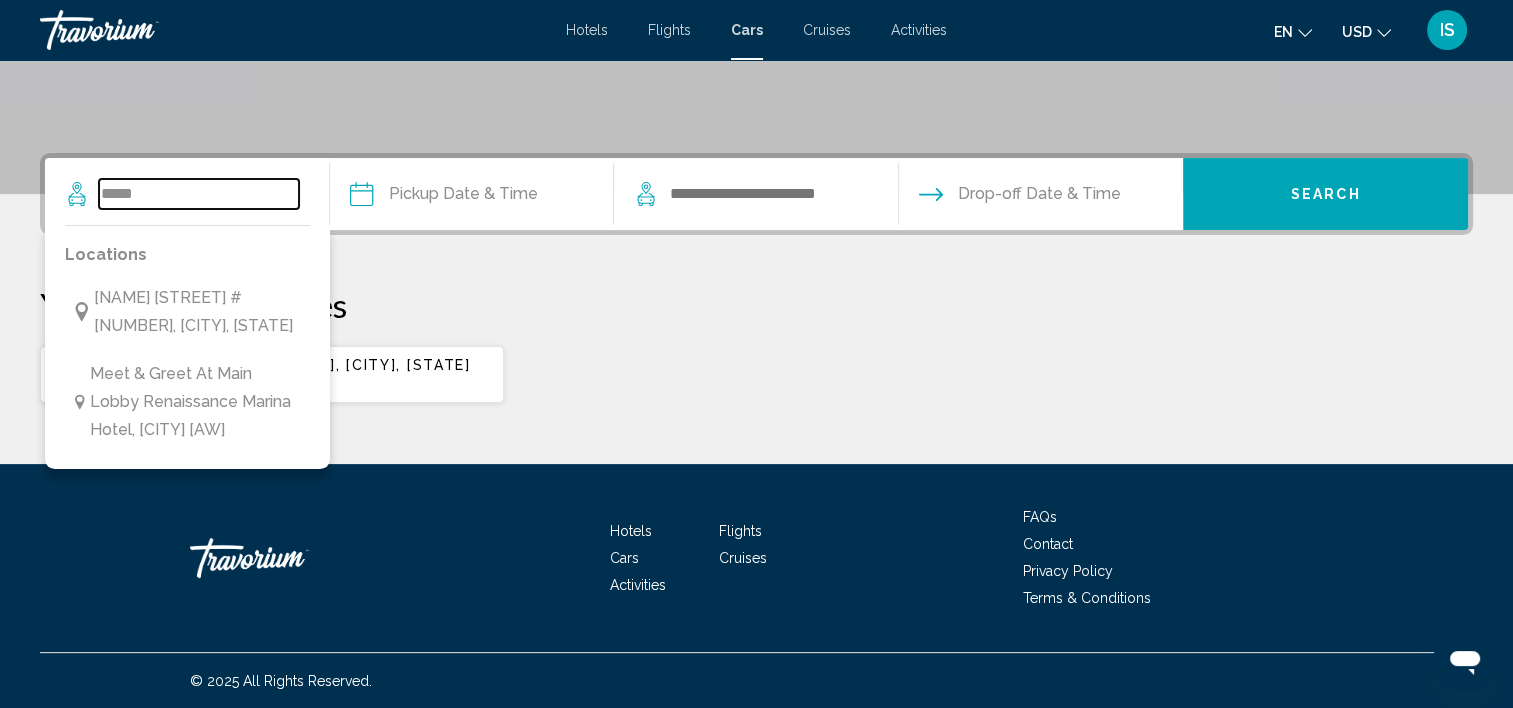 type on "**********" 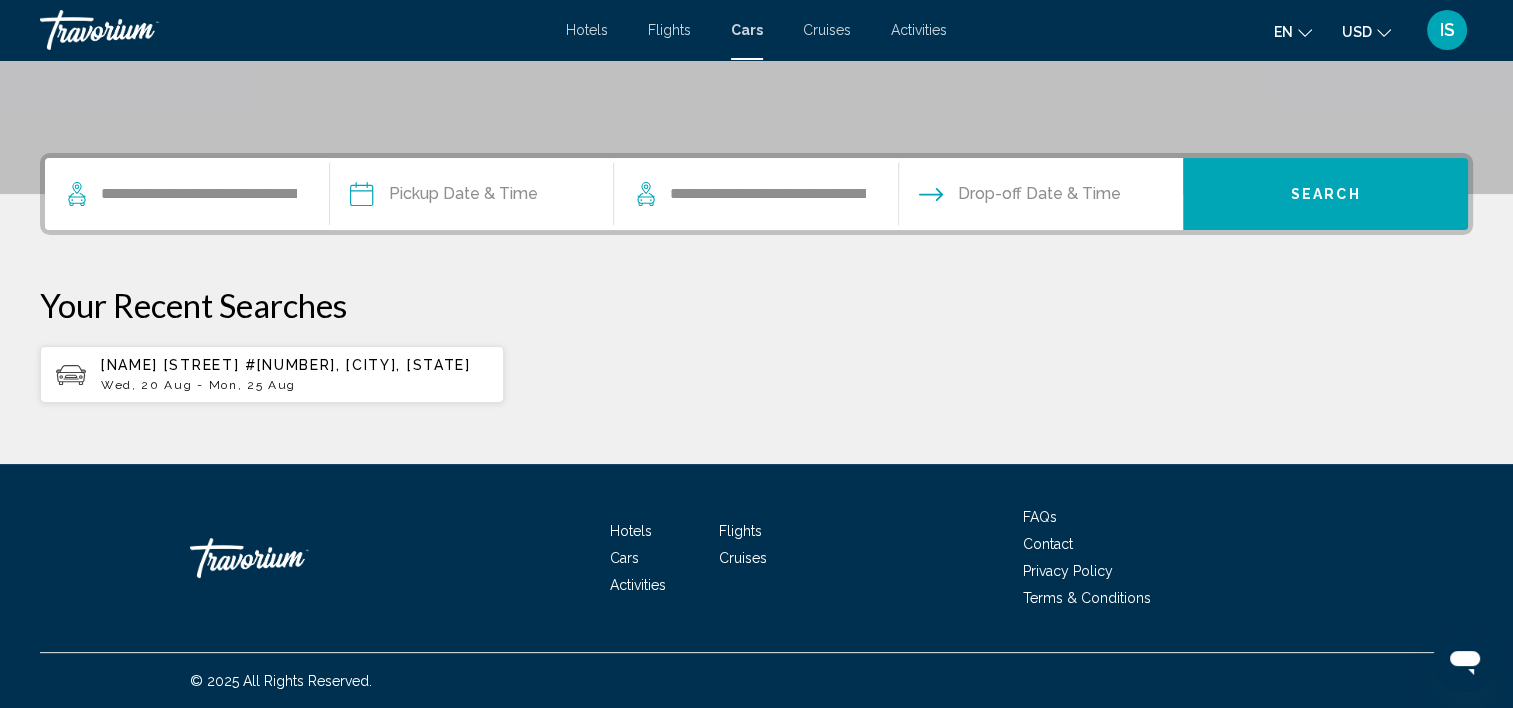 click at bounding box center (471, 197) 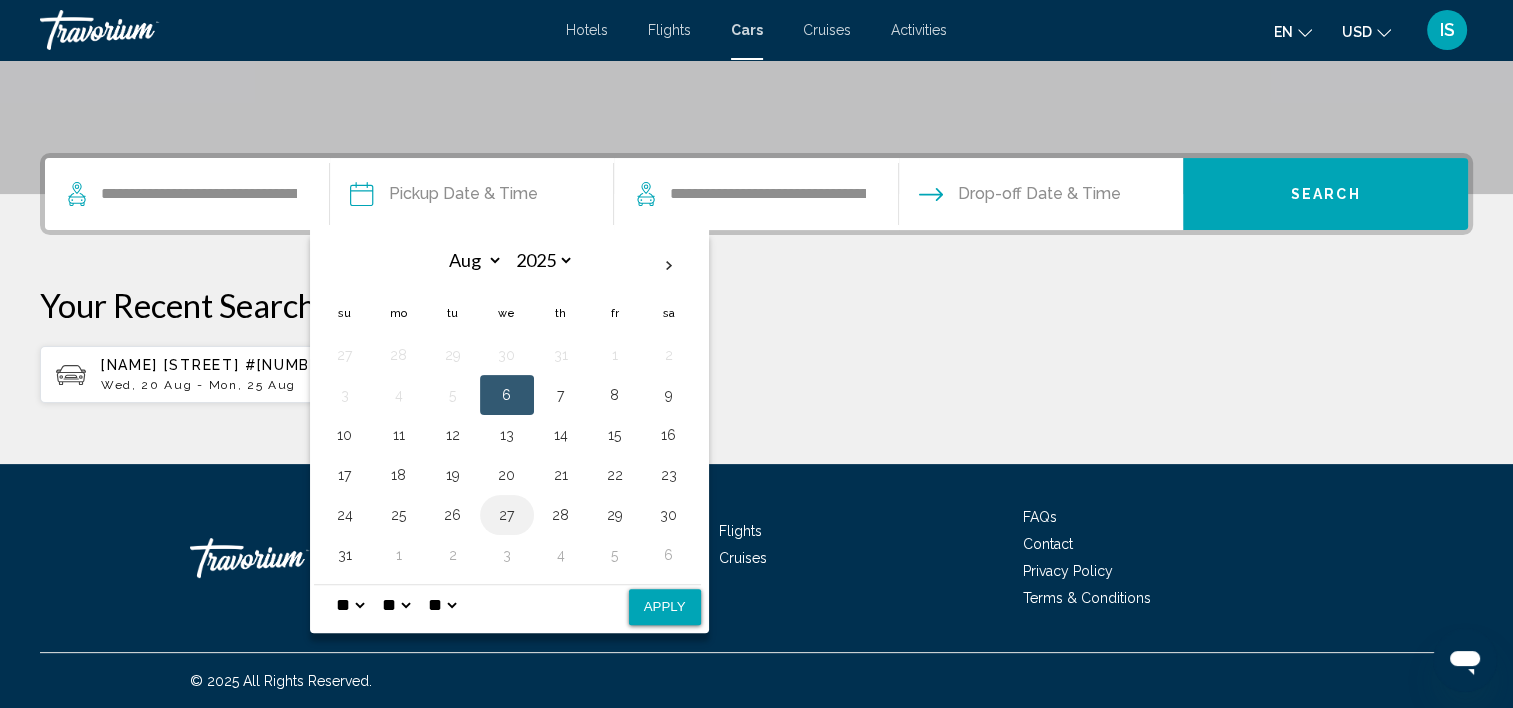 click on "27" at bounding box center (507, 515) 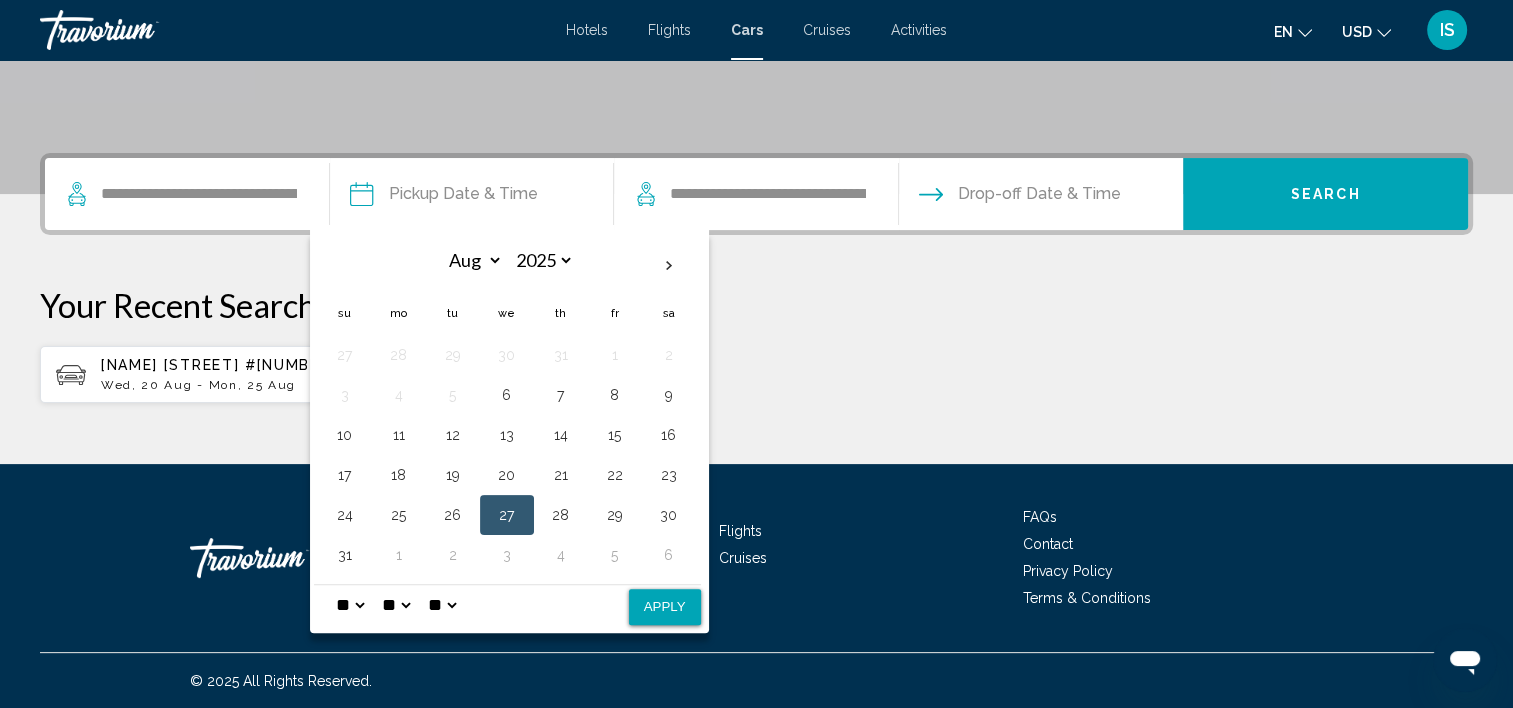 click on "Apply" at bounding box center [665, 607] 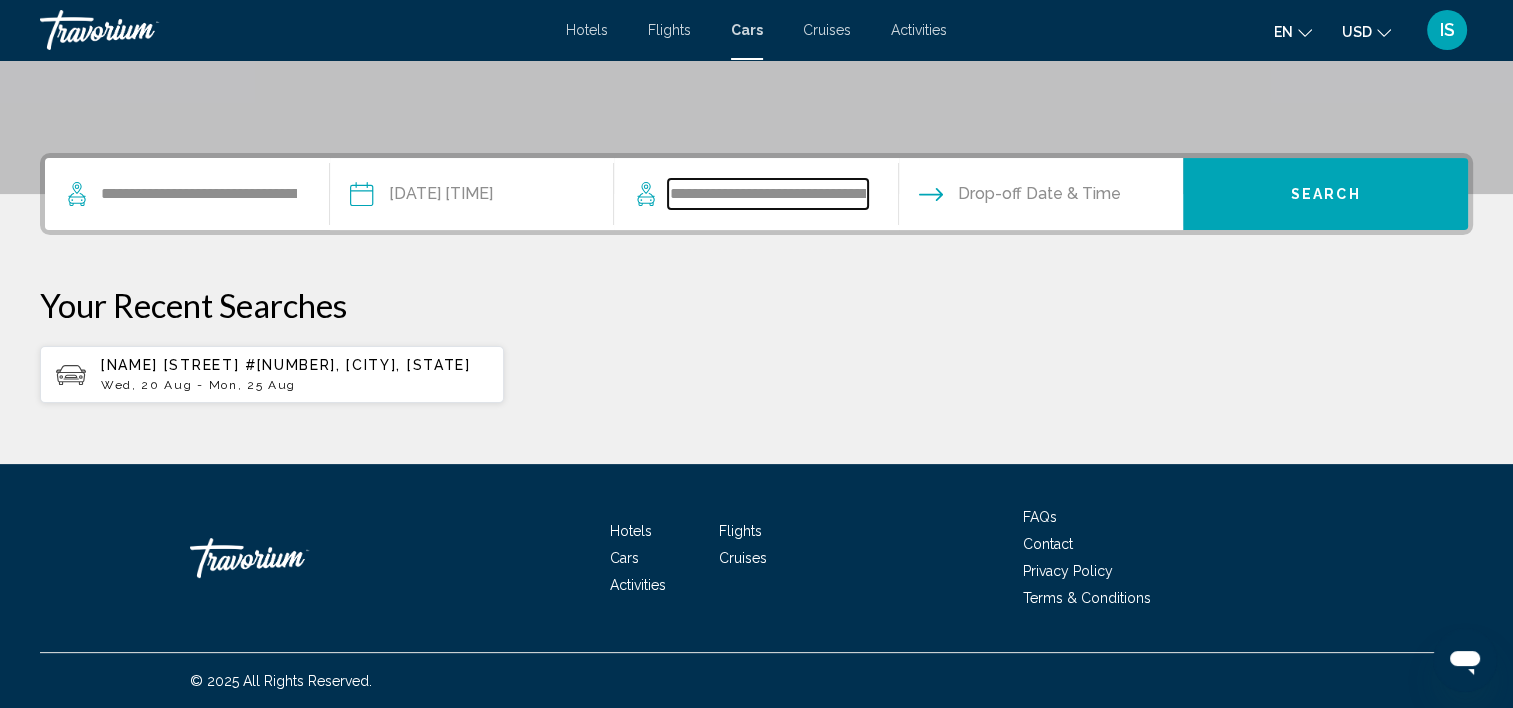 click on "**********" at bounding box center [768, 194] 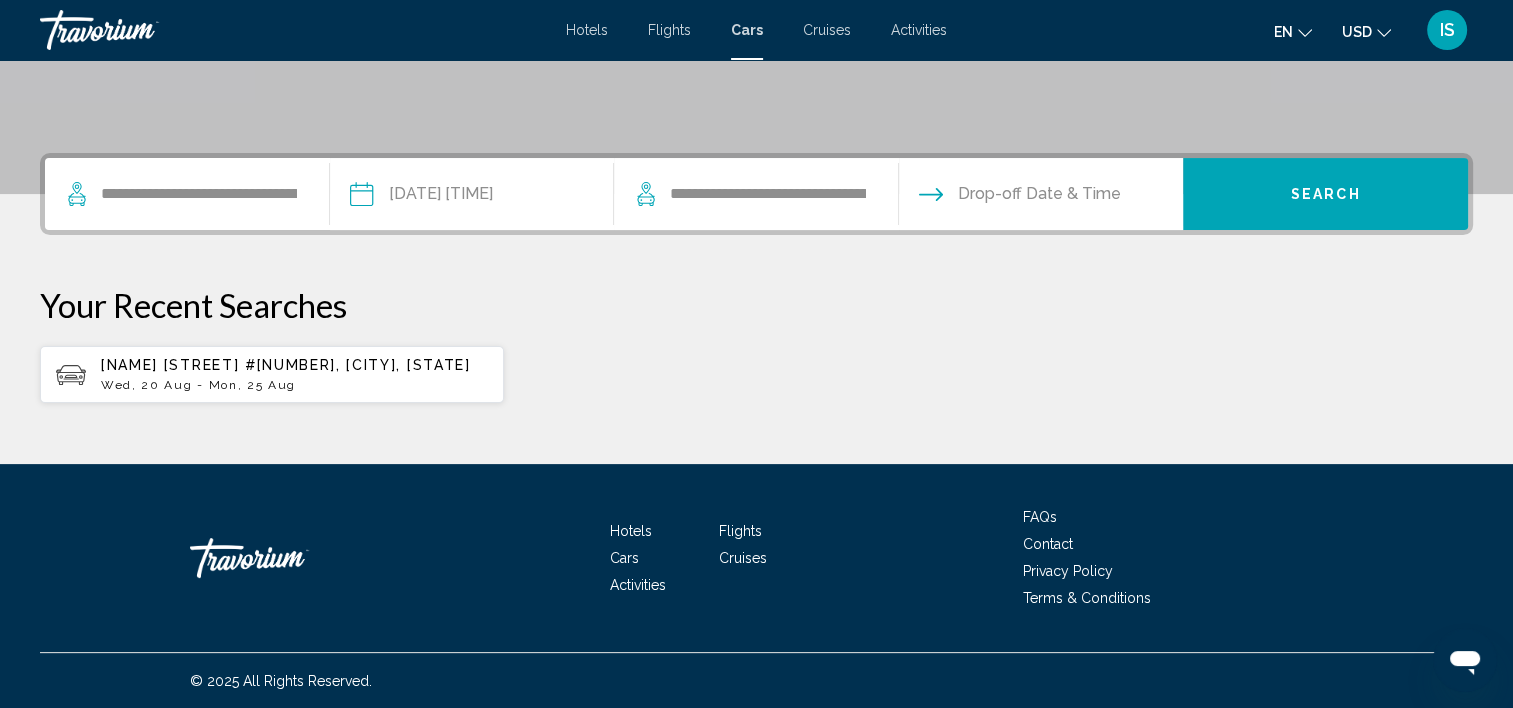 click at bounding box center [1040, 197] 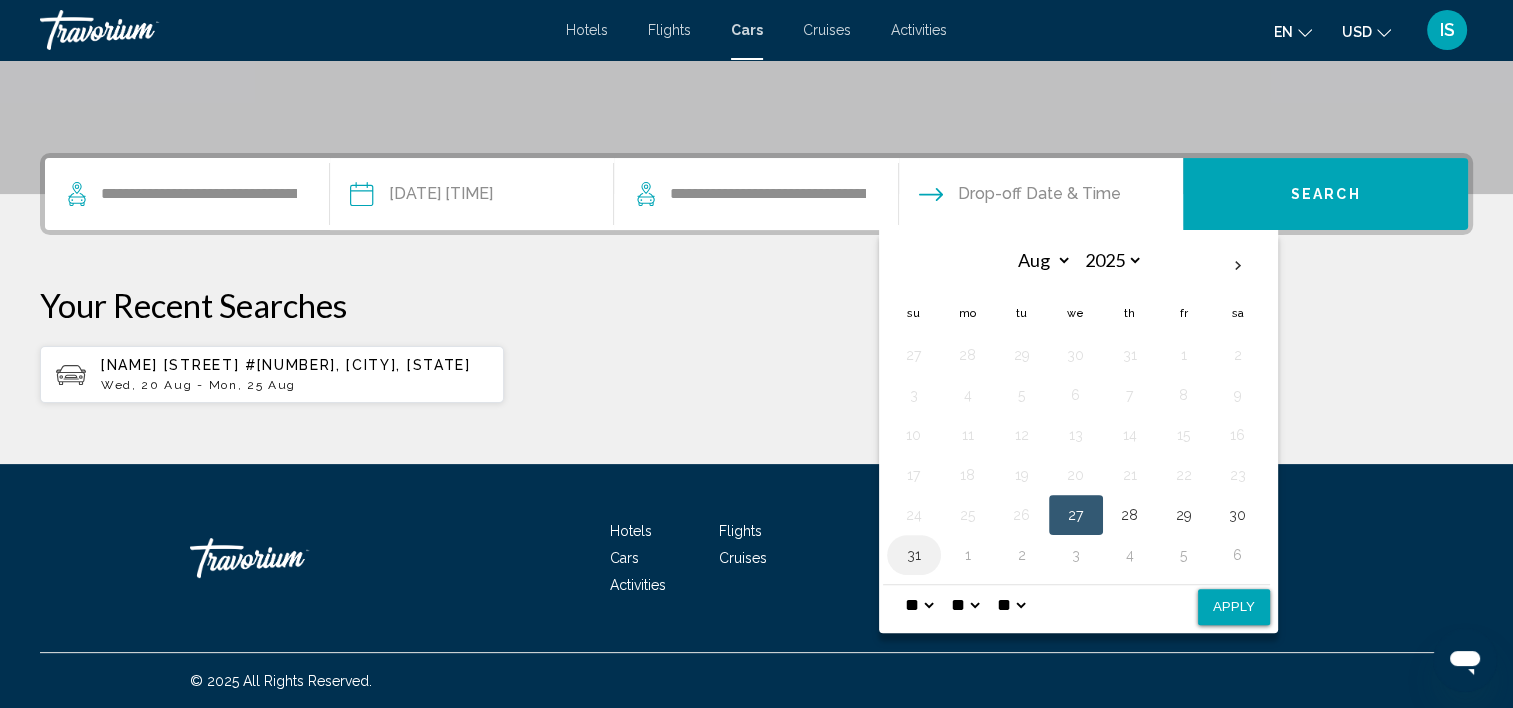 click on "31" at bounding box center [914, 555] 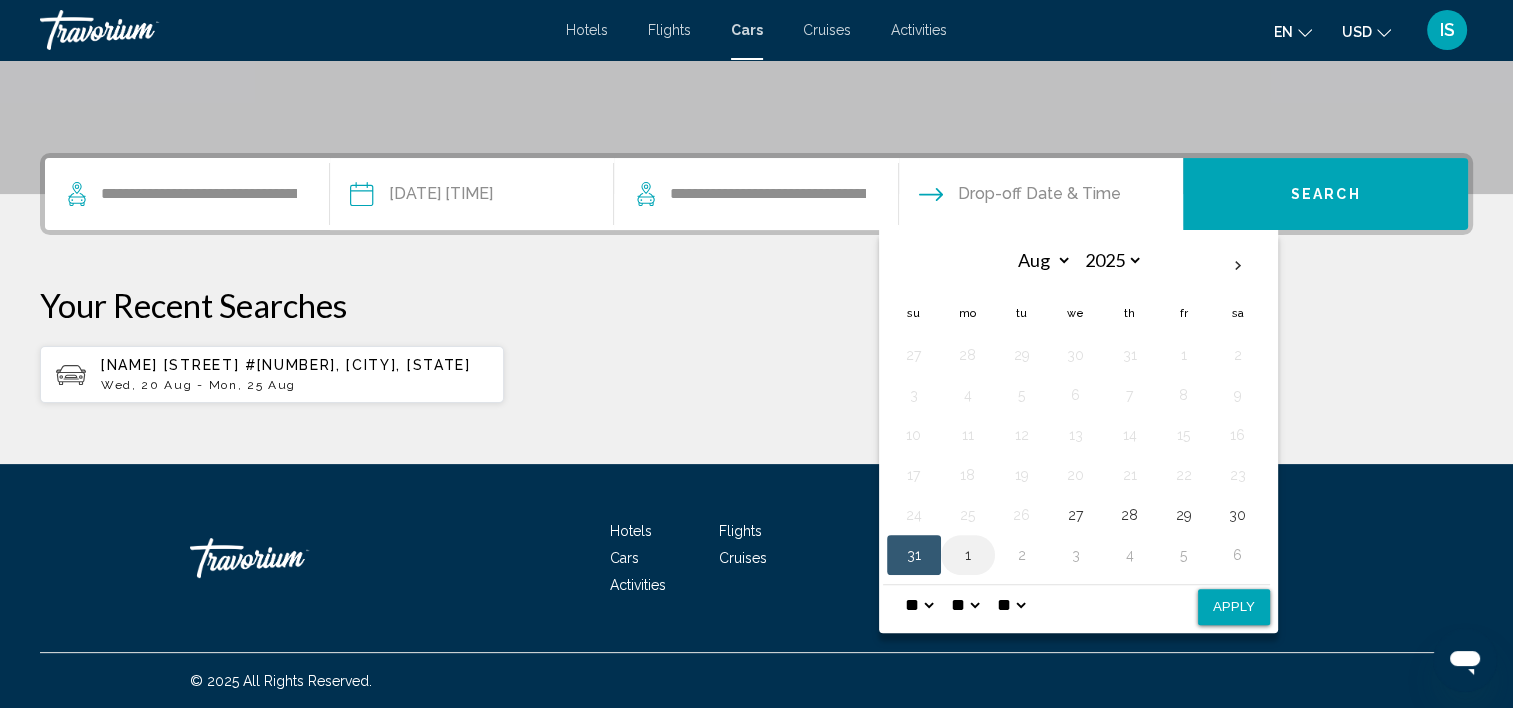 click on "1" at bounding box center [968, 555] 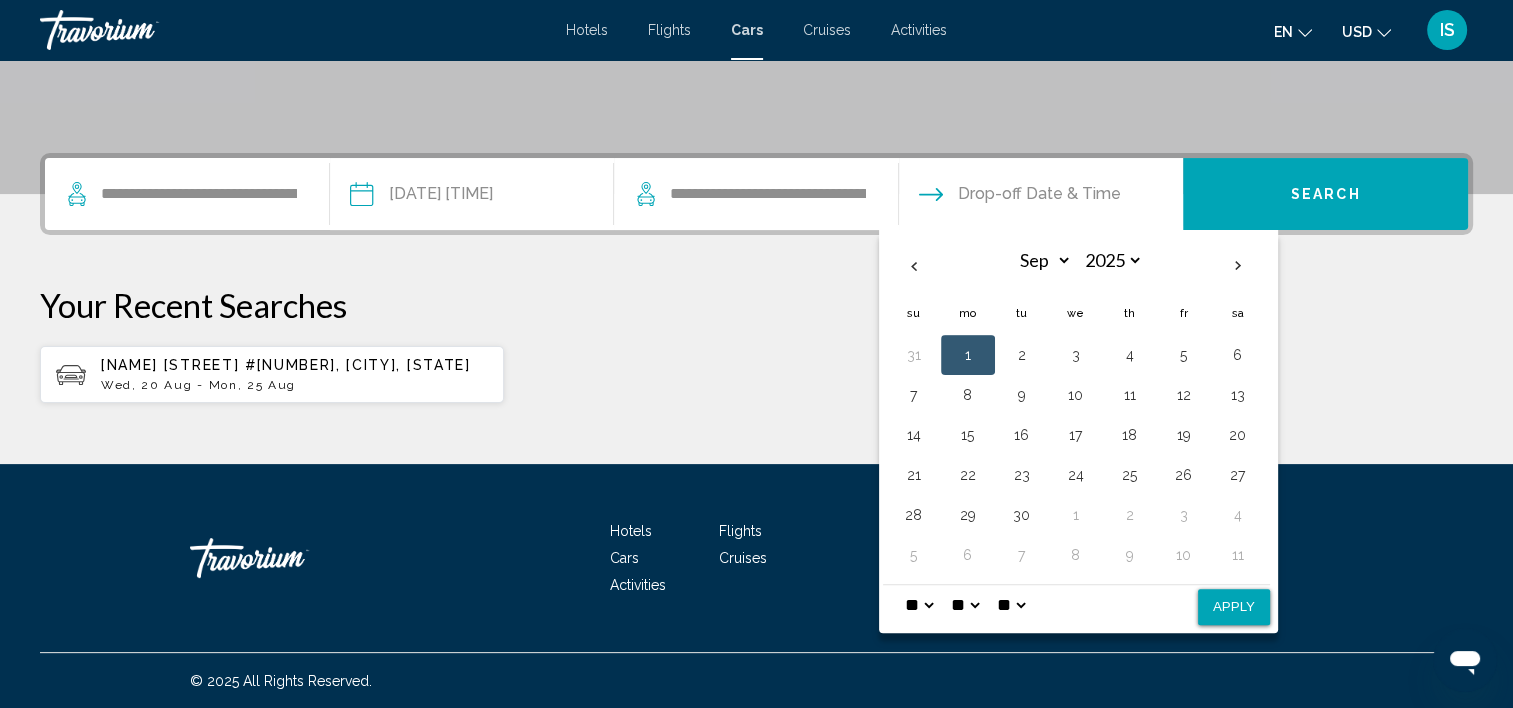 click on "1" at bounding box center (968, 355) 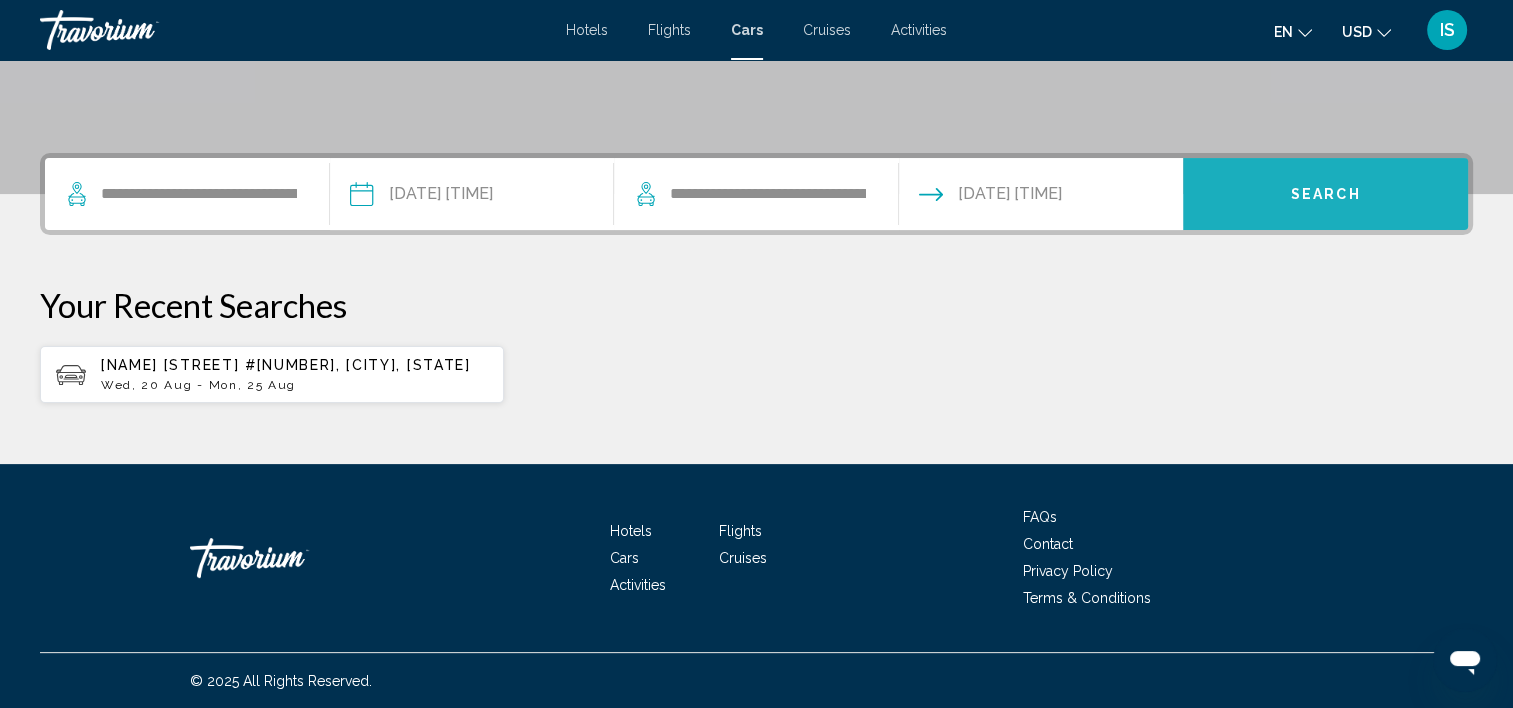 click on "Search" at bounding box center (1326, 195) 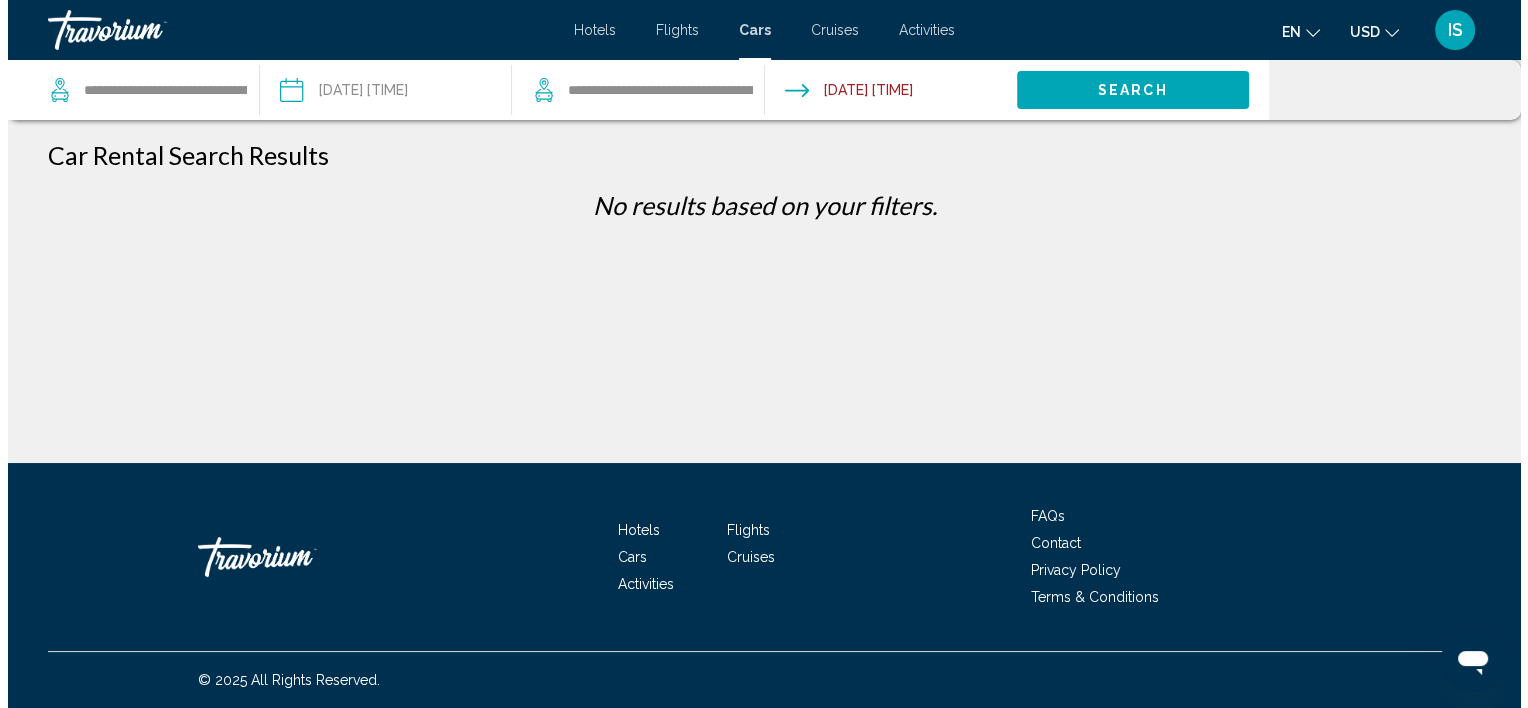 scroll, scrollTop: 0, scrollLeft: 0, axis: both 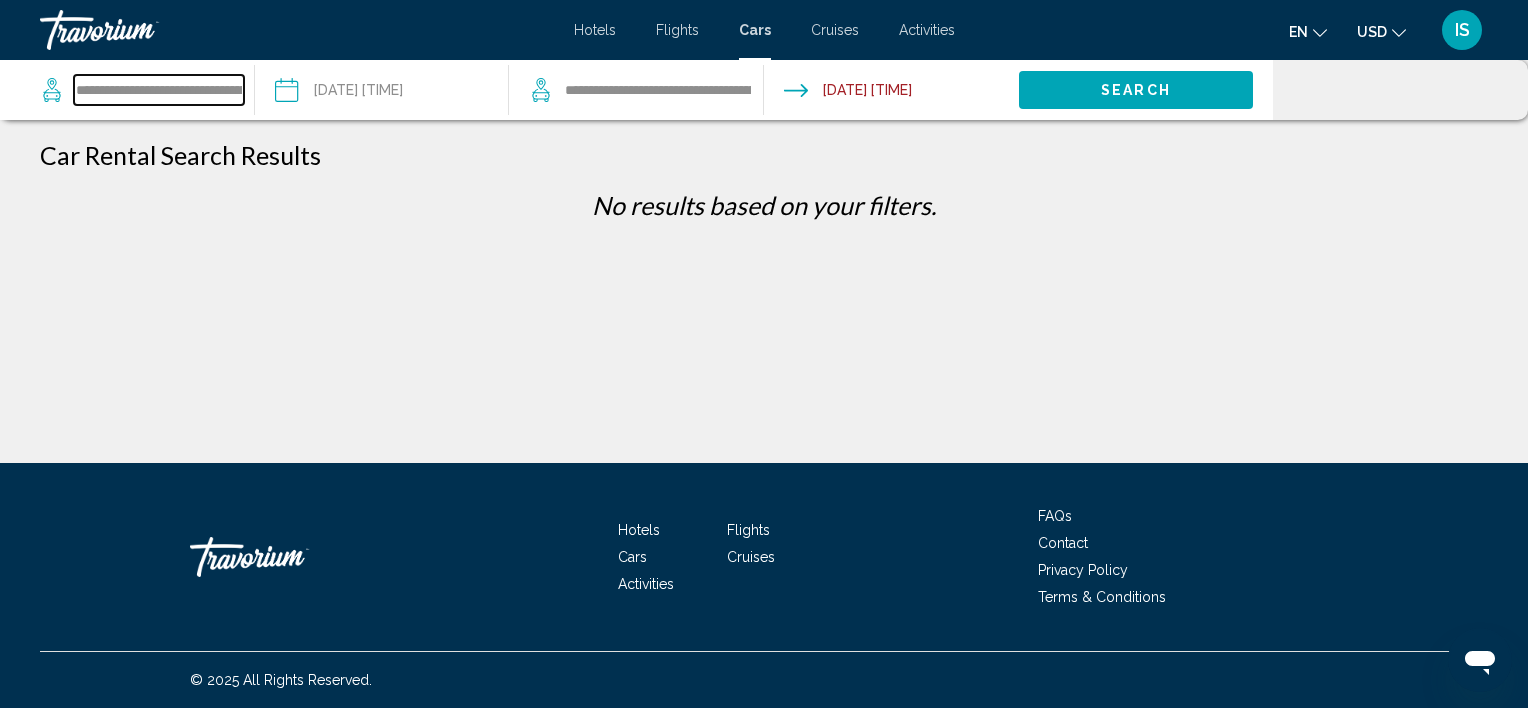click on "**********" at bounding box center [159, 90] 